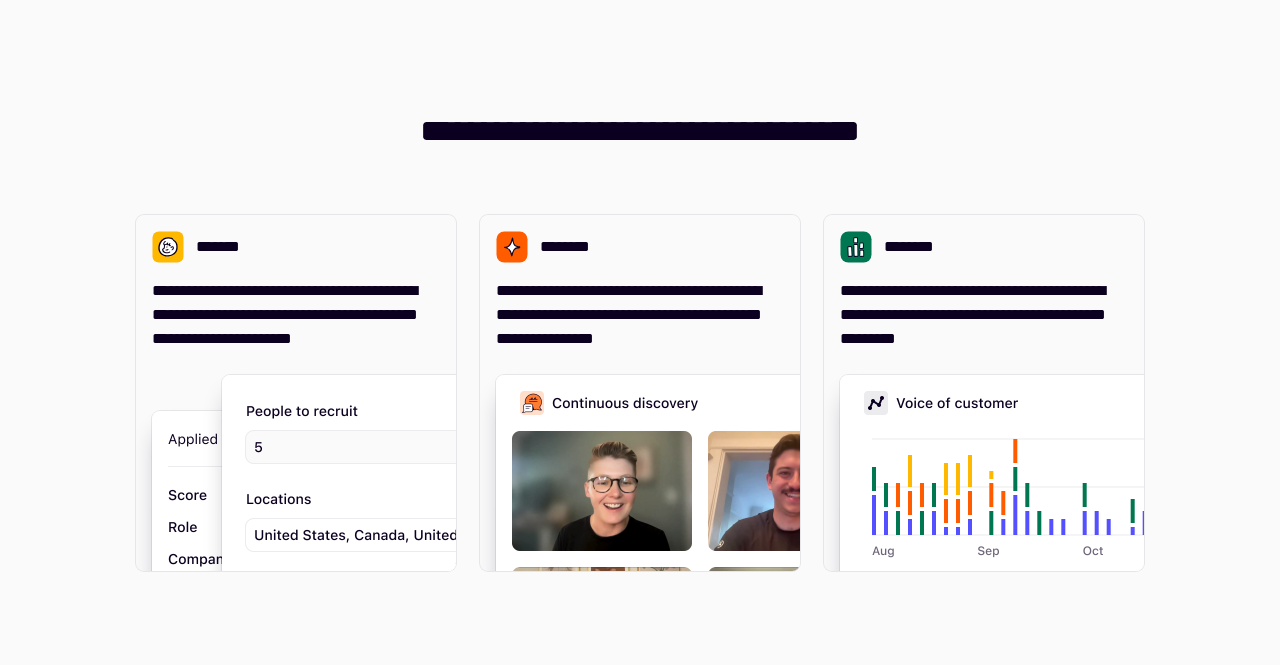 scroll, scrollTop: 0, scrollLeft: 0, axis: both 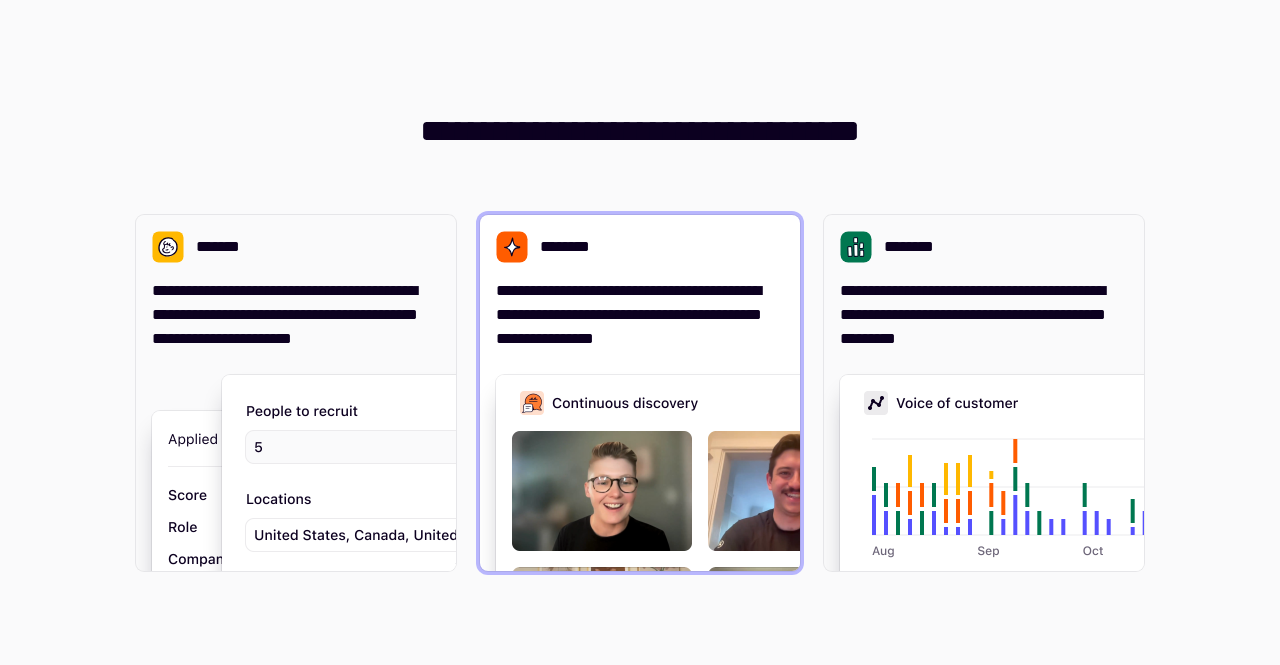click on "**********" at bounding box center (640, 315) 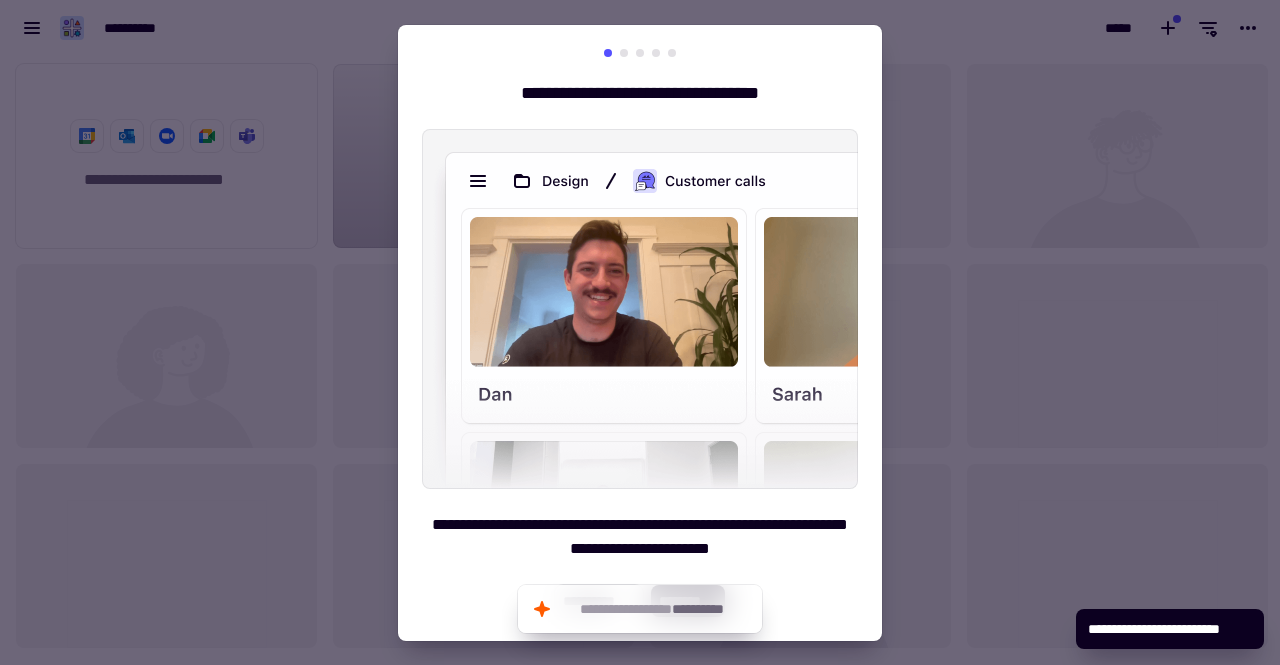 scroll, scrollTop: 16, scrollLeft: 16, axis: both 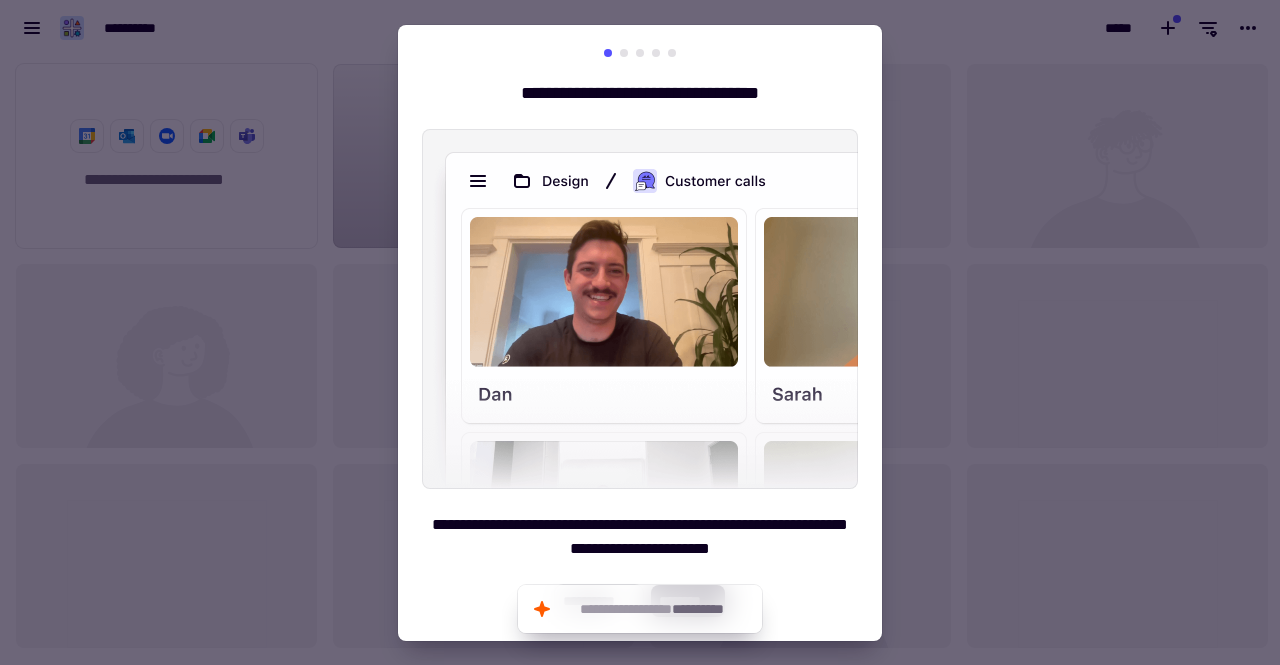 click at bounding box center (640, 332) 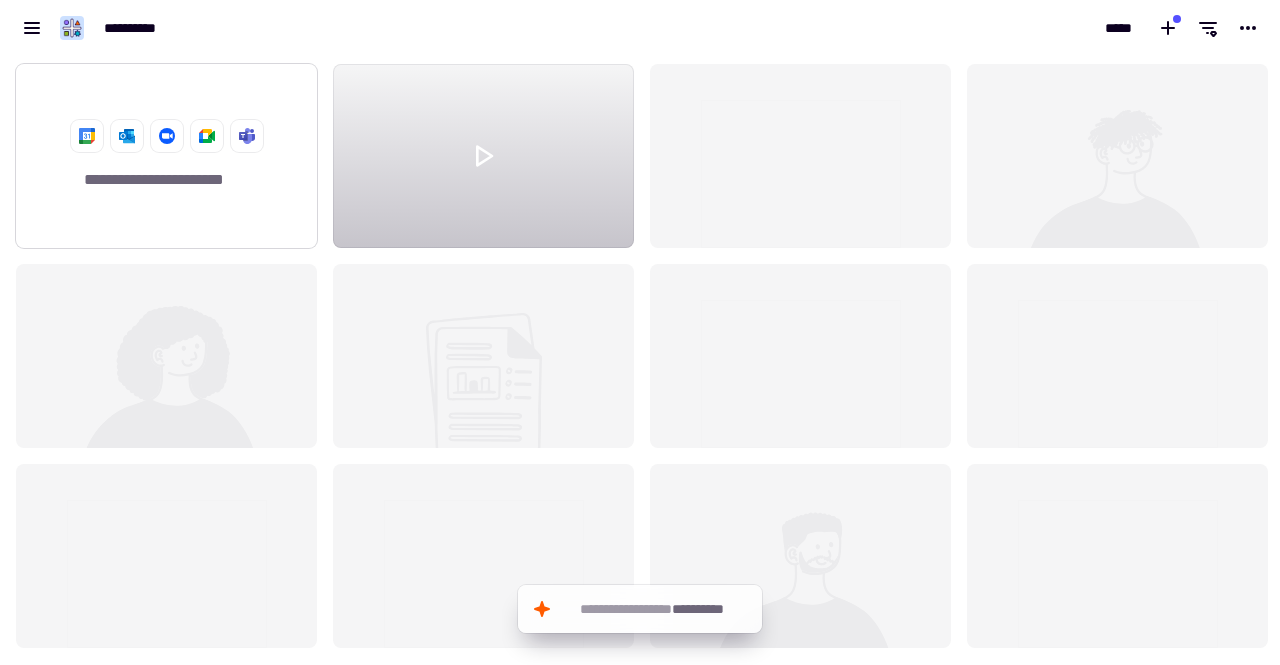 click 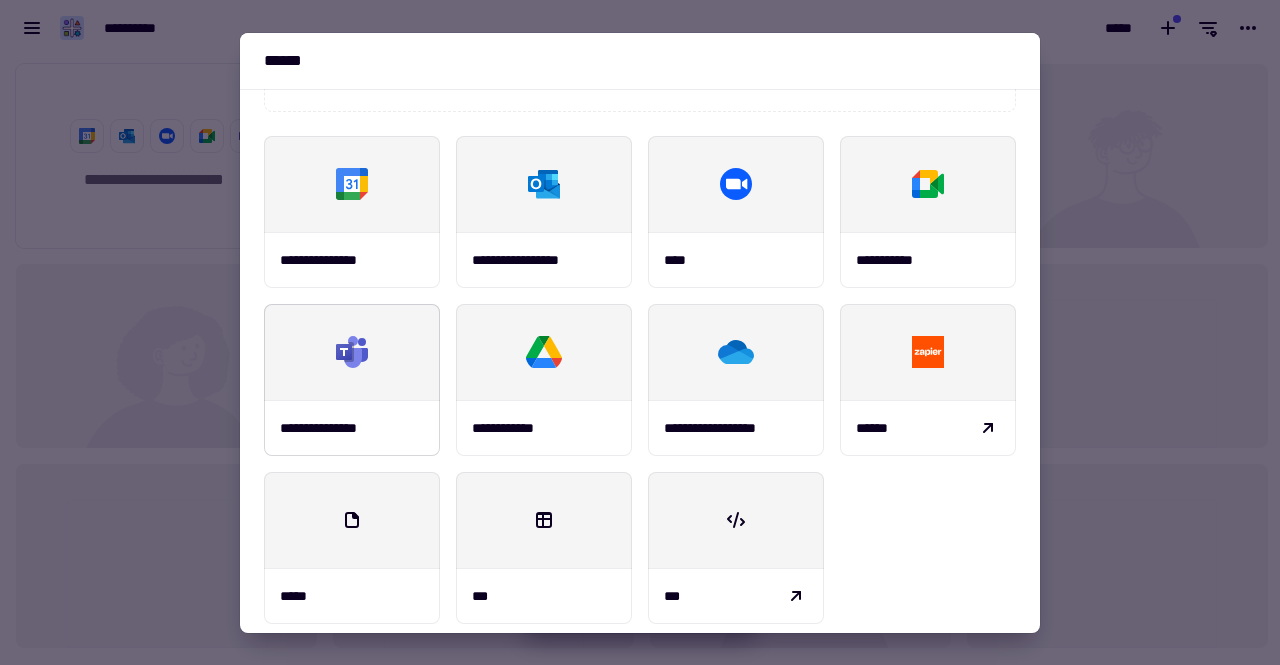 scroll, scrollTop: 257, scrollLeft: 0, axis: vertical 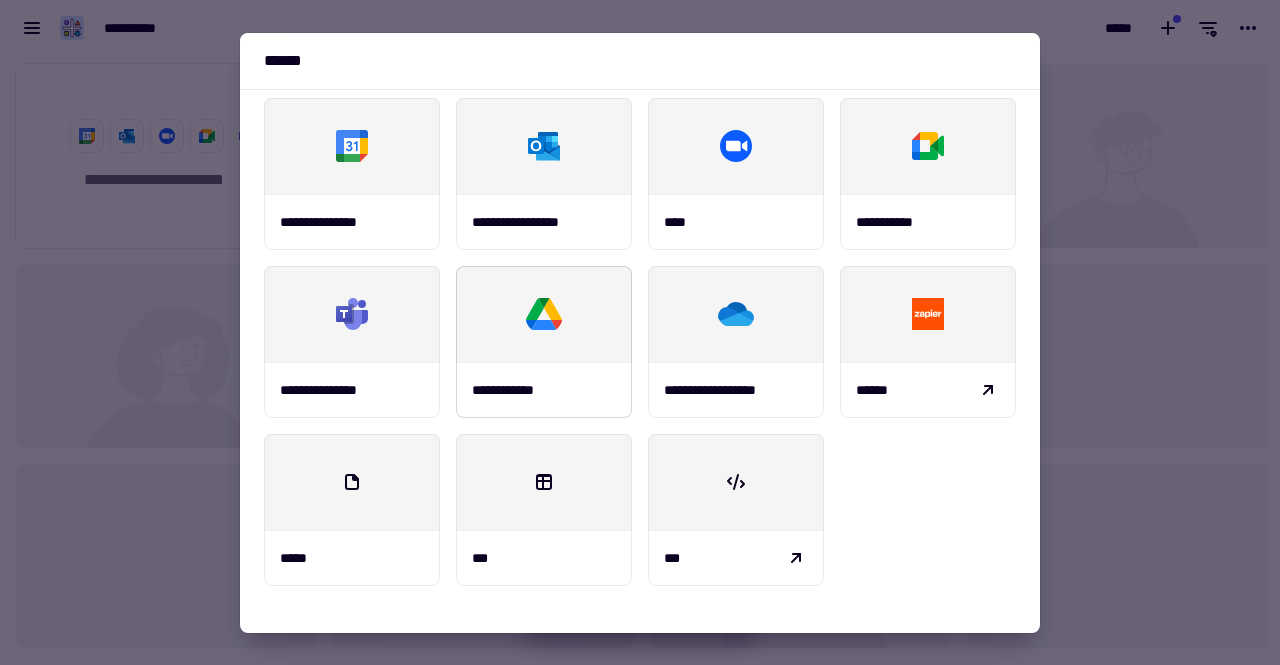 click at bounding box center (544, 314) 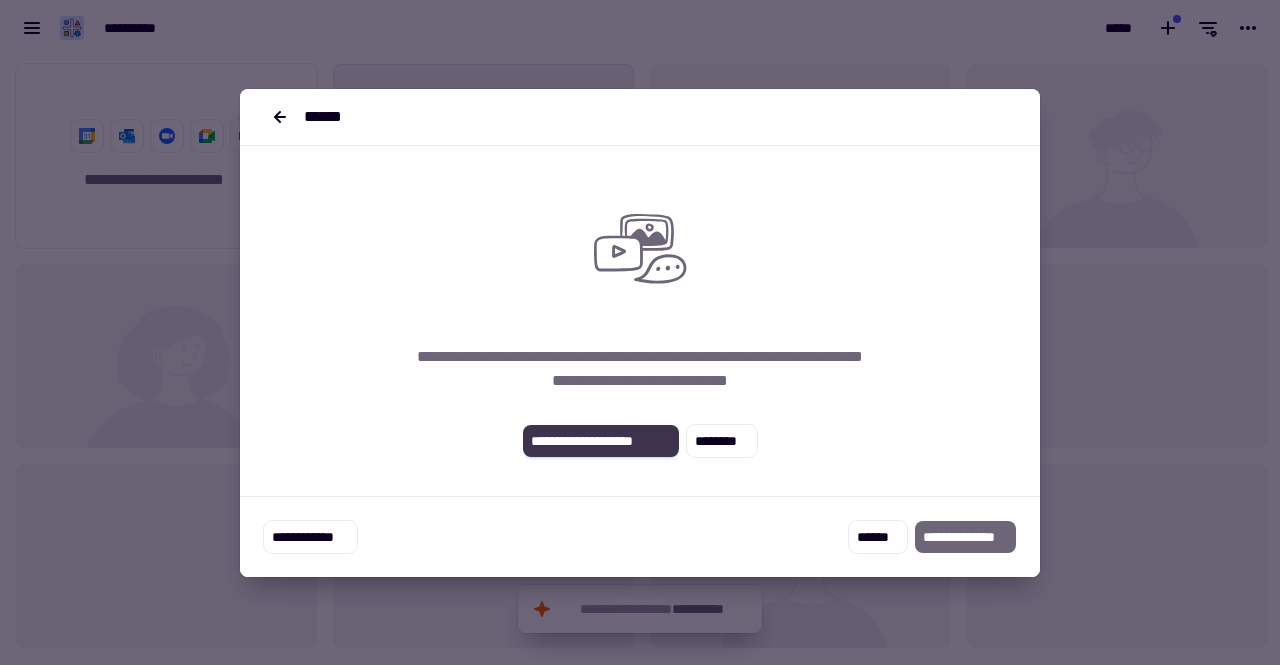 click on "**********" 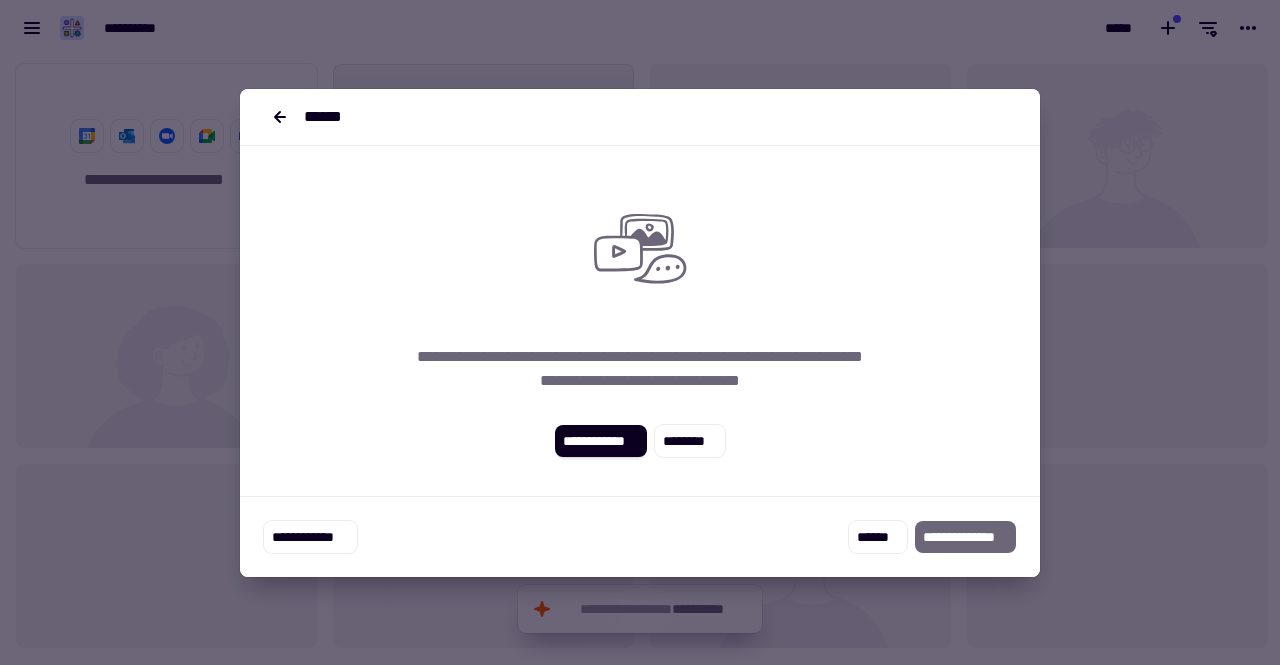 click on "**********" 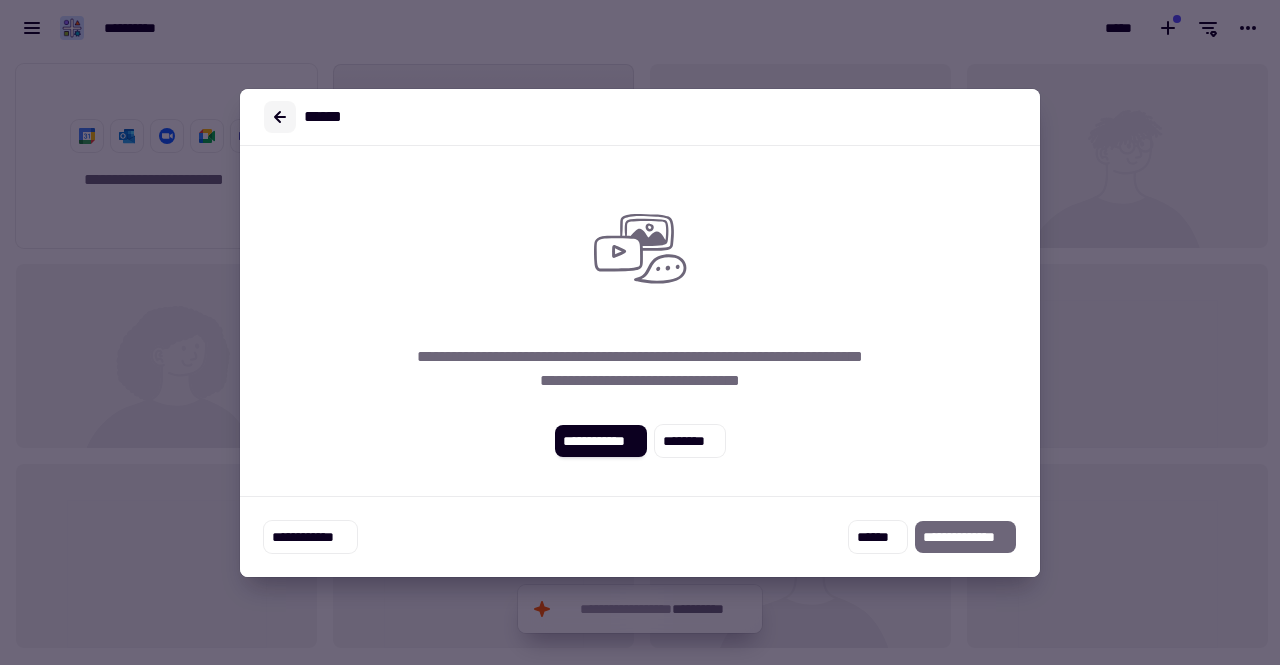 click 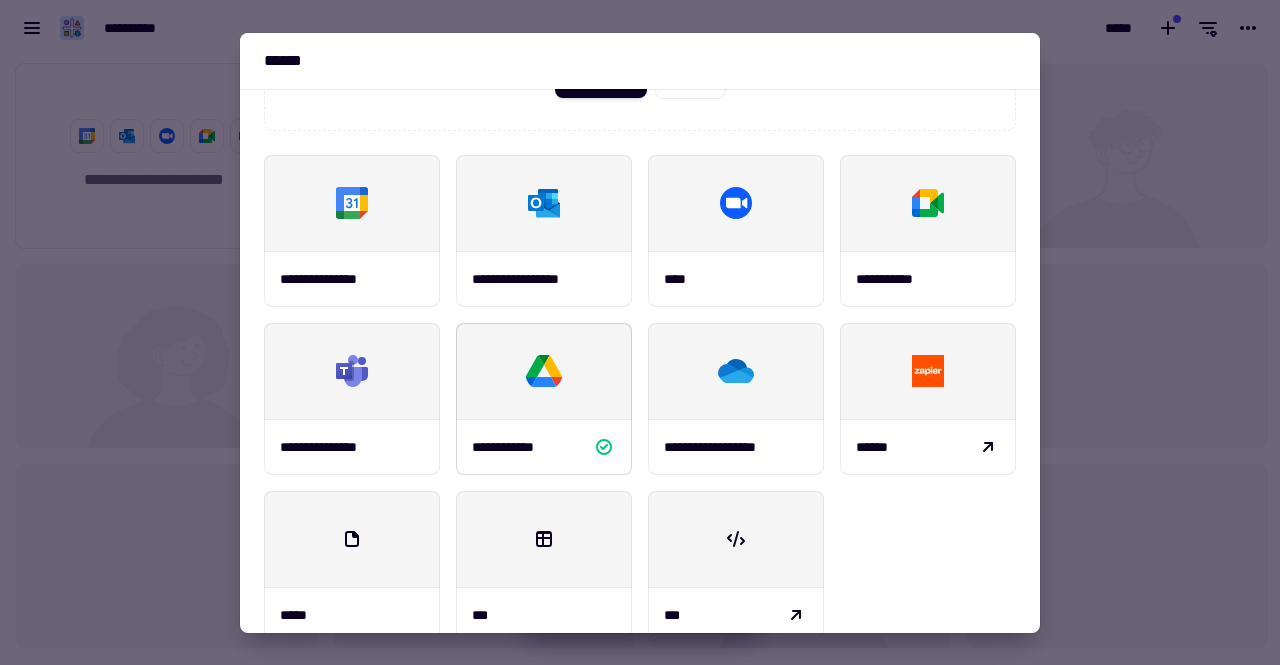 scroll, scrollTop: 257, scrollLeft: 0, axis: vertical 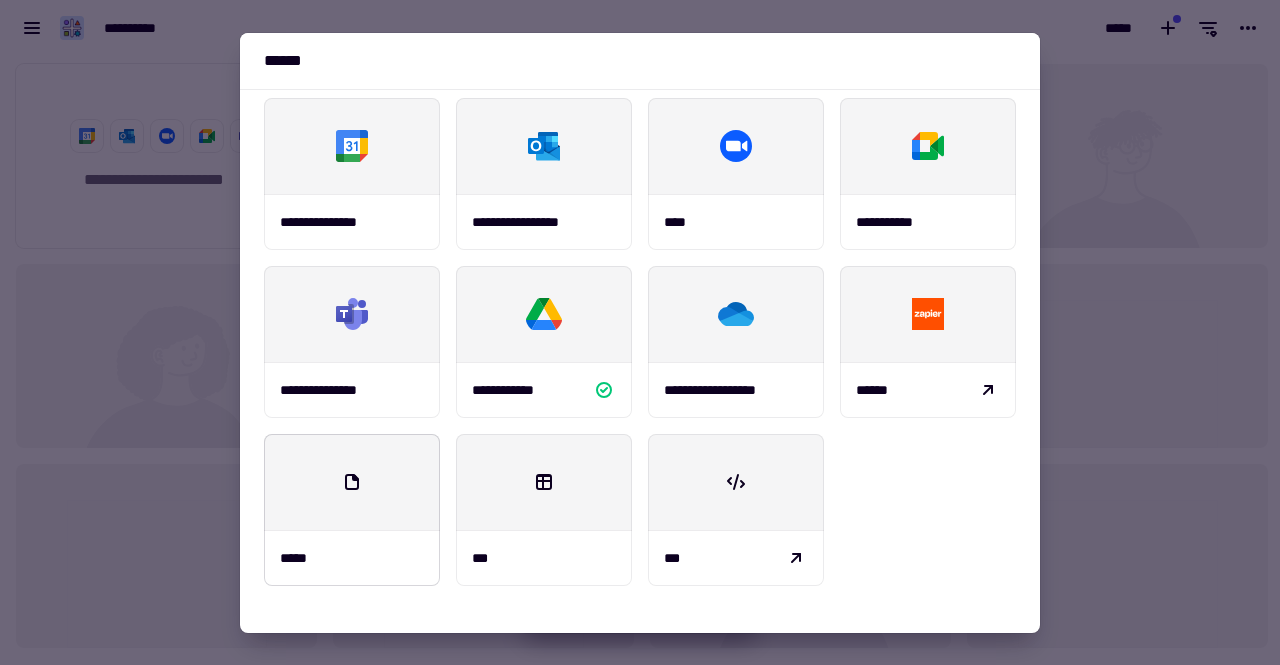 click 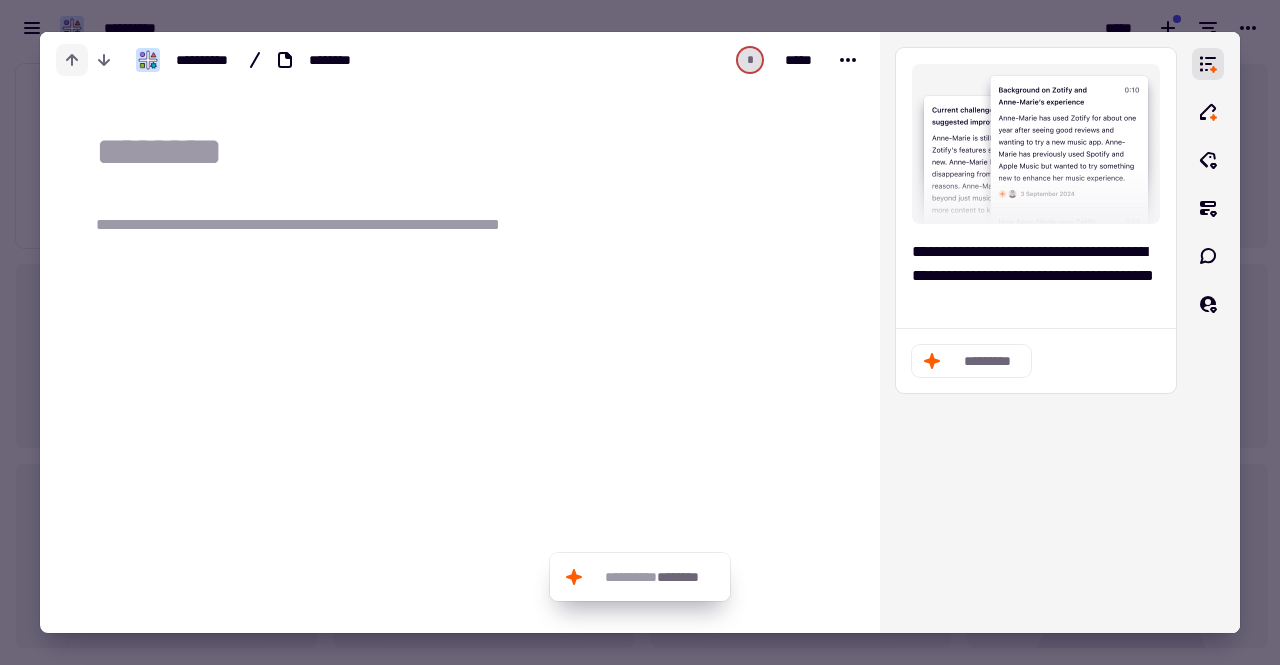 click 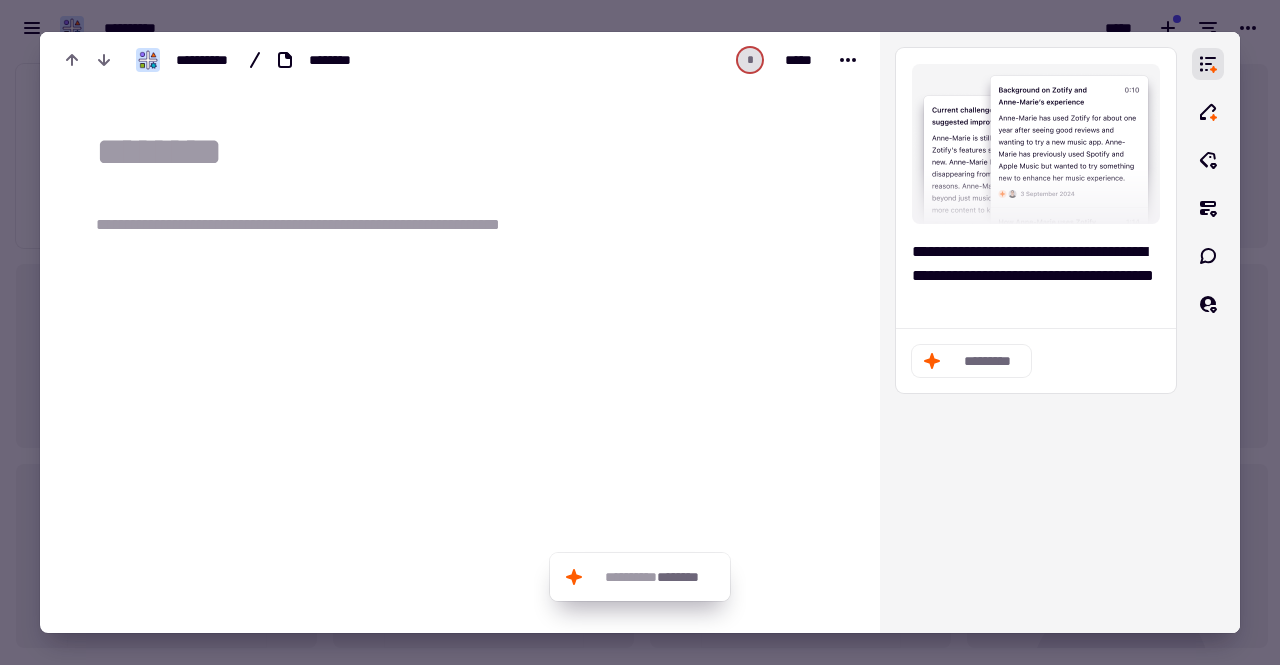 click at bounding box center (640, 332) 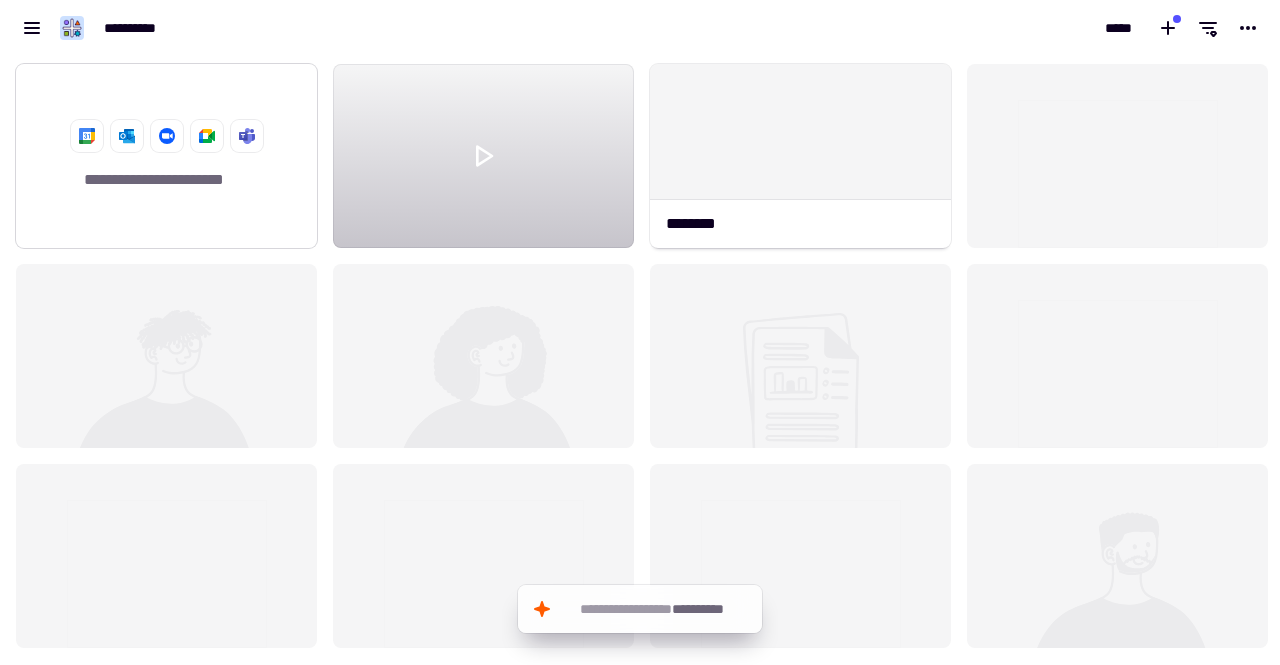 click 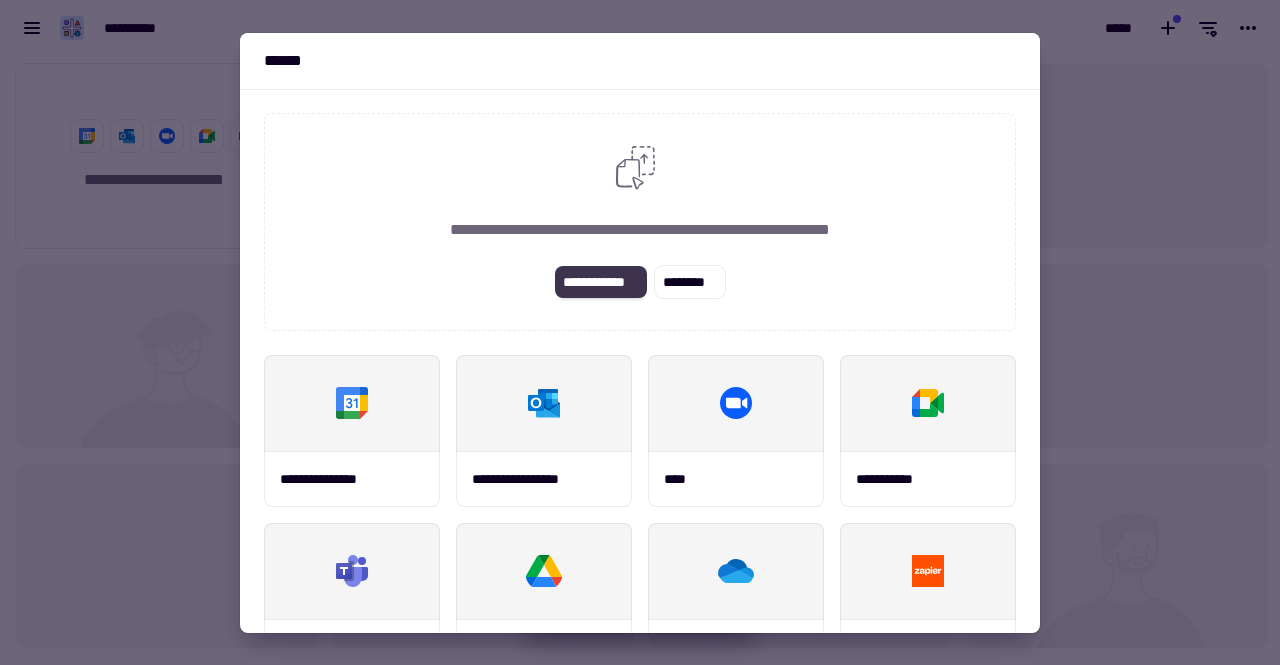 click on "**********" 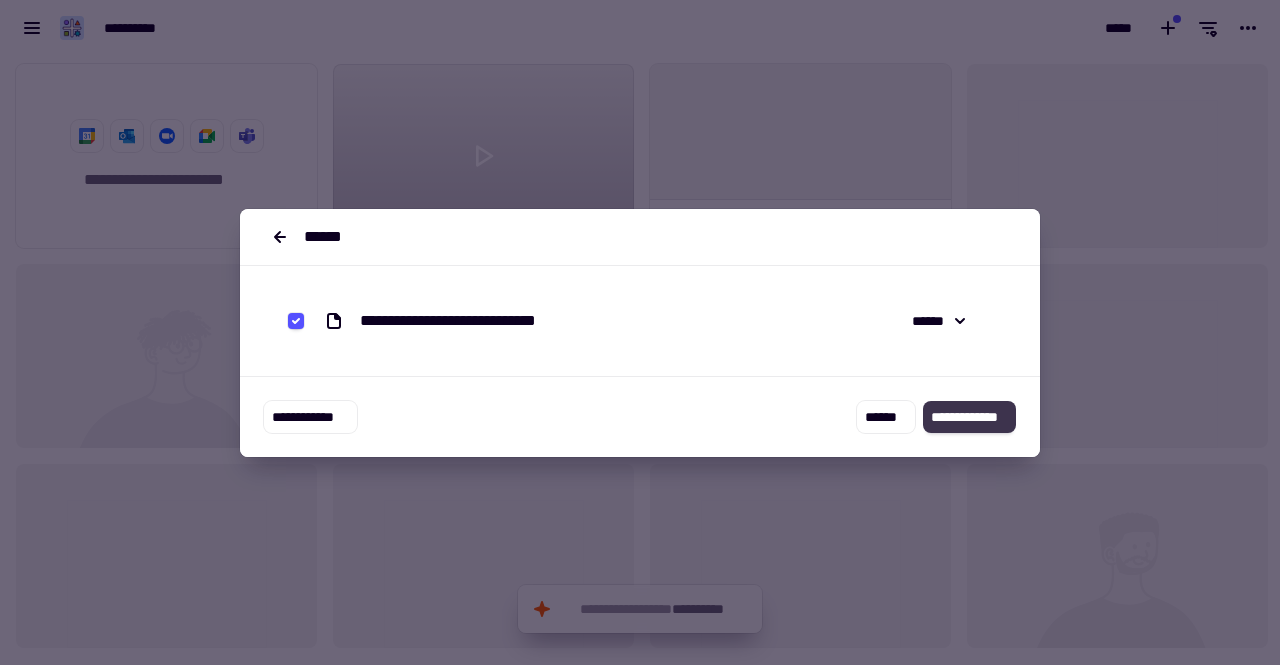 click on "**********" 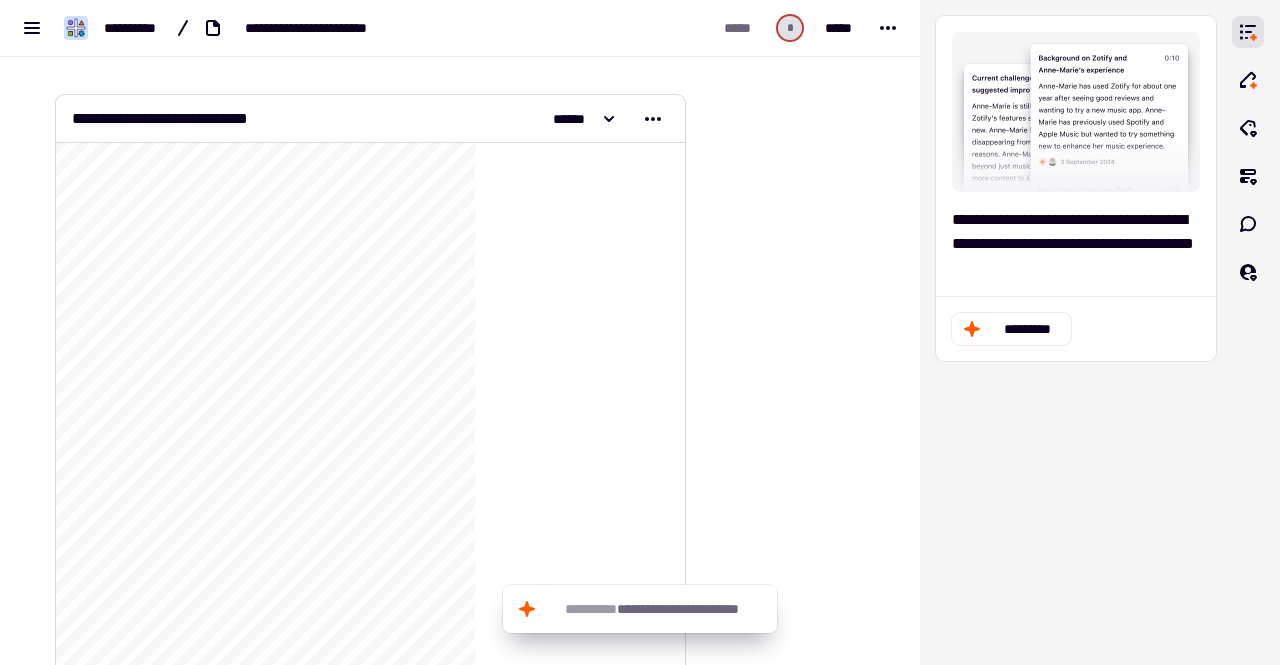 scroll, scrollTop: 0, scrollLeft: 0, axis: both 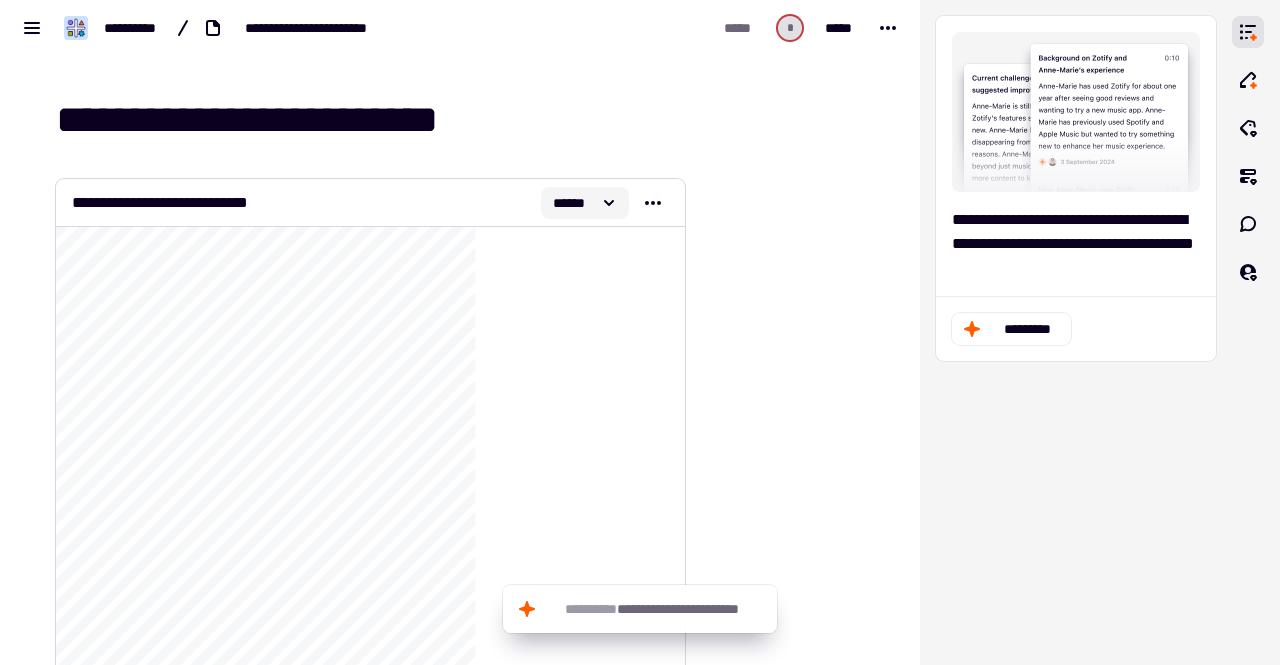 click 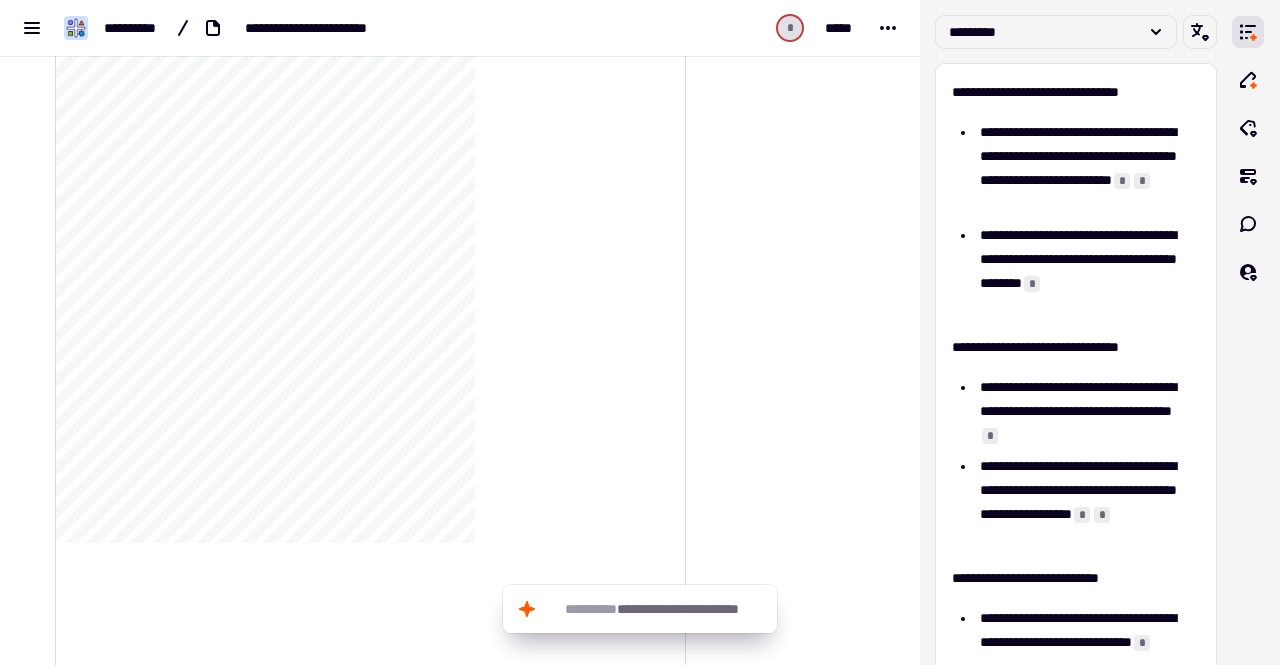scroll, scrollTop: 4124, scrollLeft: 0, axis: vertical 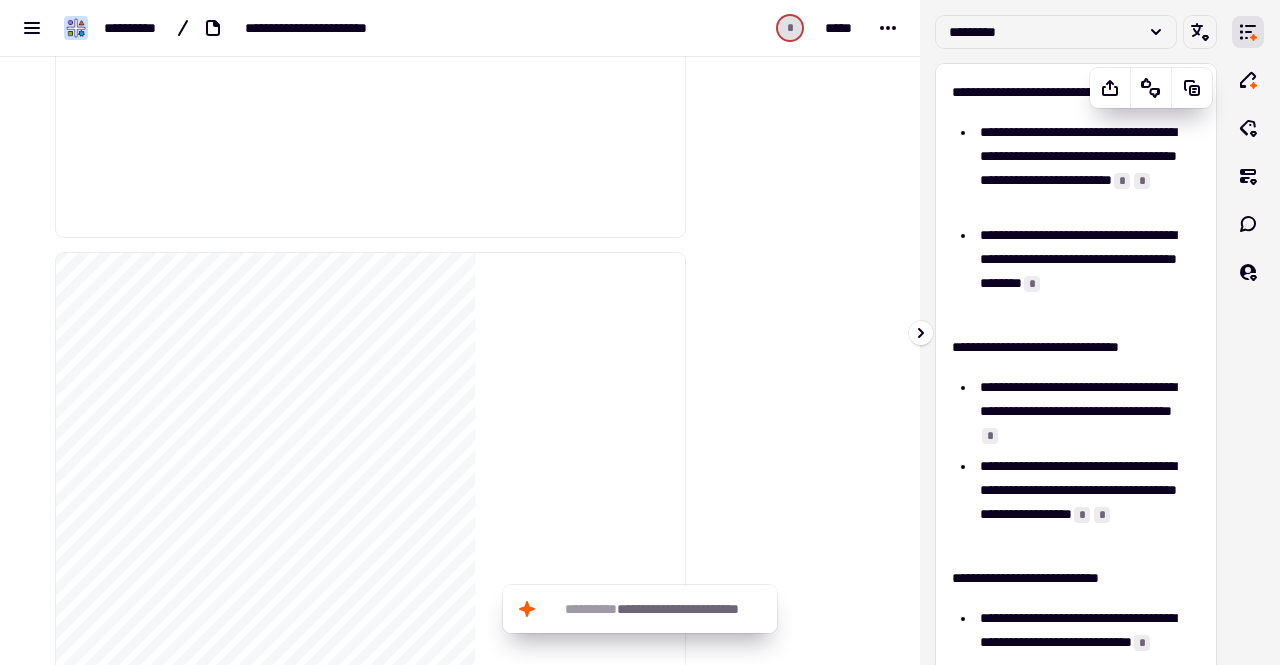click on "**********" at bounding box center (1080, 168) 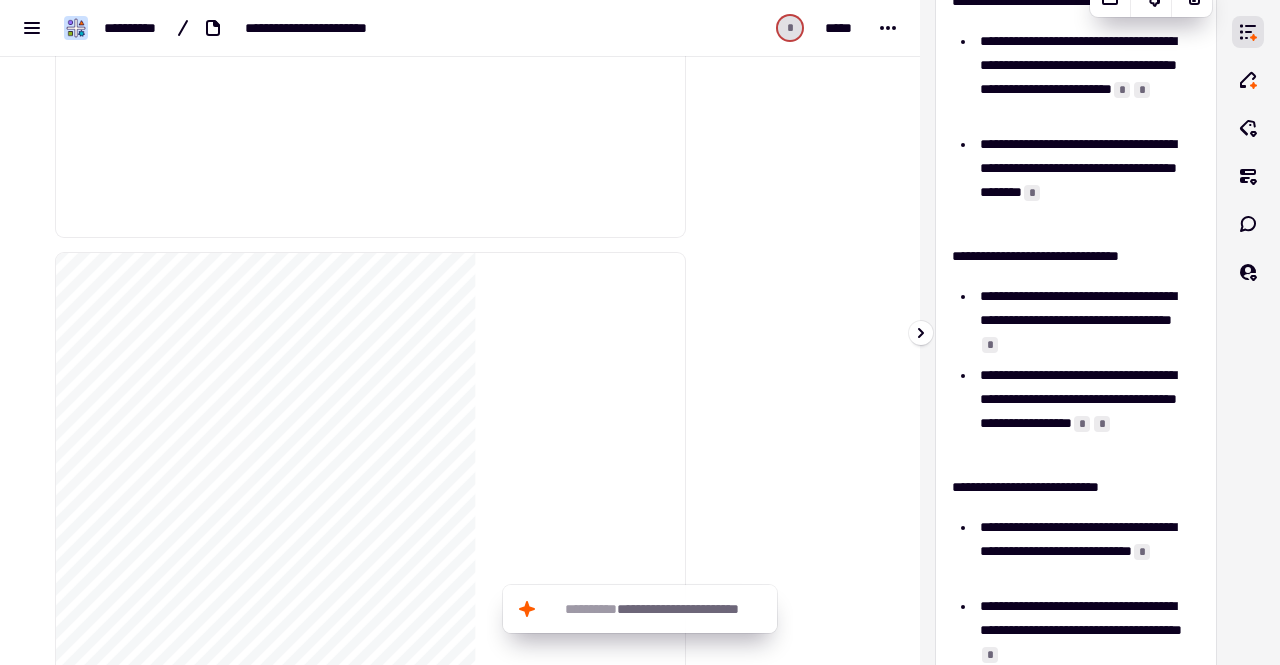 scroll, scrollTop: 0, scrollLeft: 0, axis: both 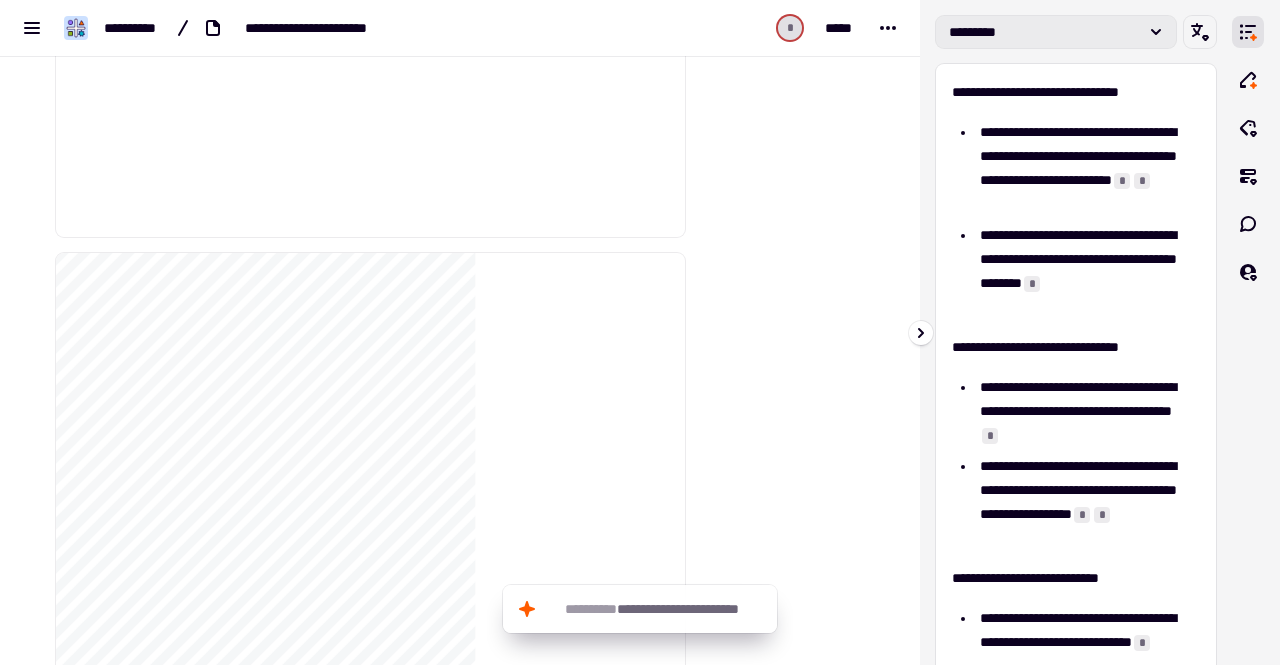 click 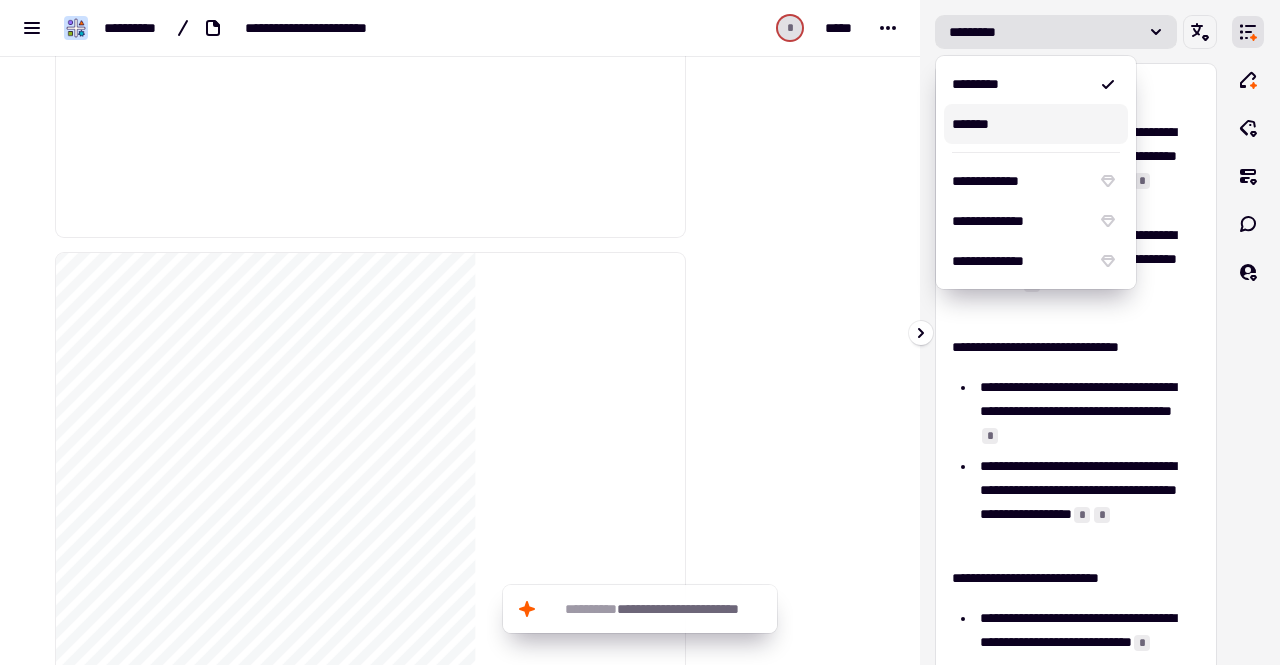 click on "*******" at bounding box center [1036, 124] 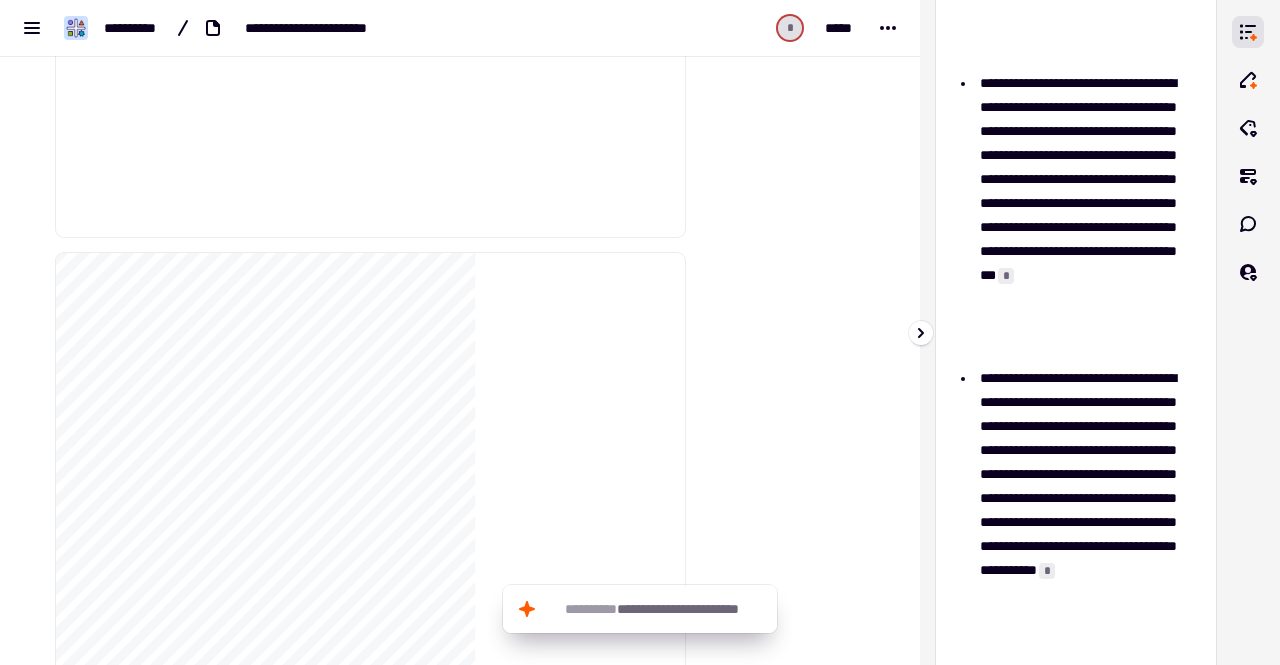 scroll, scrollTop: 1400, scrollLeft: 0, axis: vertical 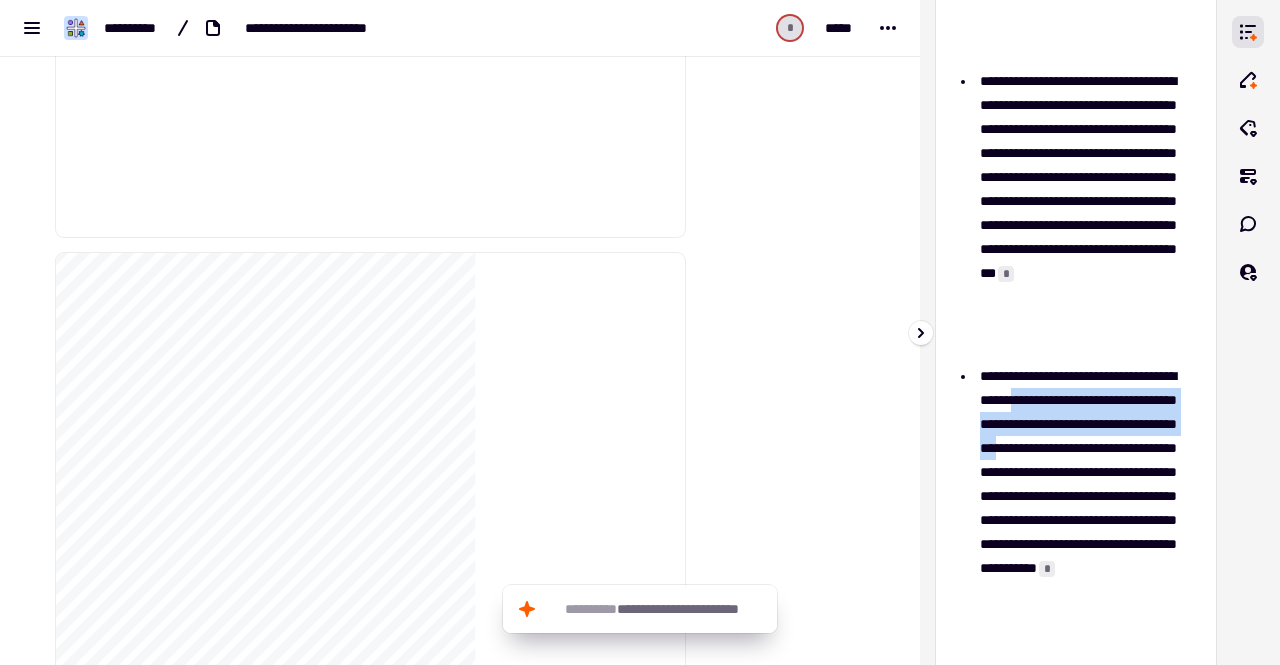 drag, startPoint x: 980, startPoint y: 425, endPoint x: 1128, endPoint y: 468, distance: 154.12009 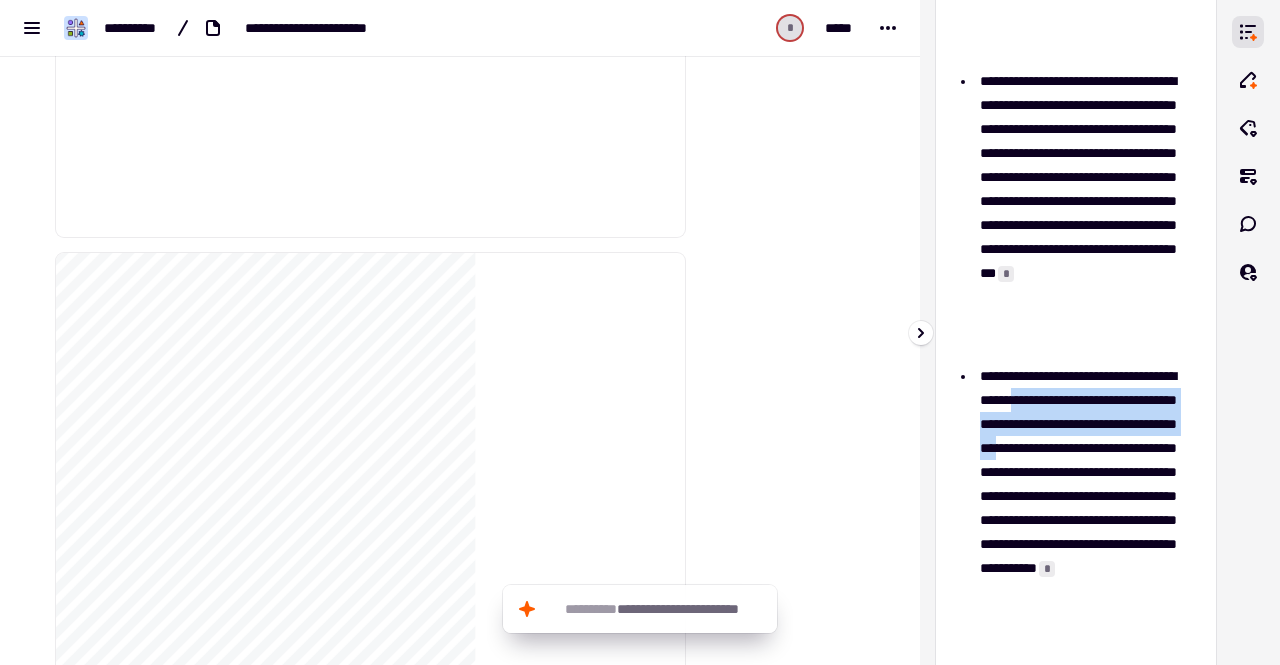 click on "**********" at bounding box center (1082, 520) 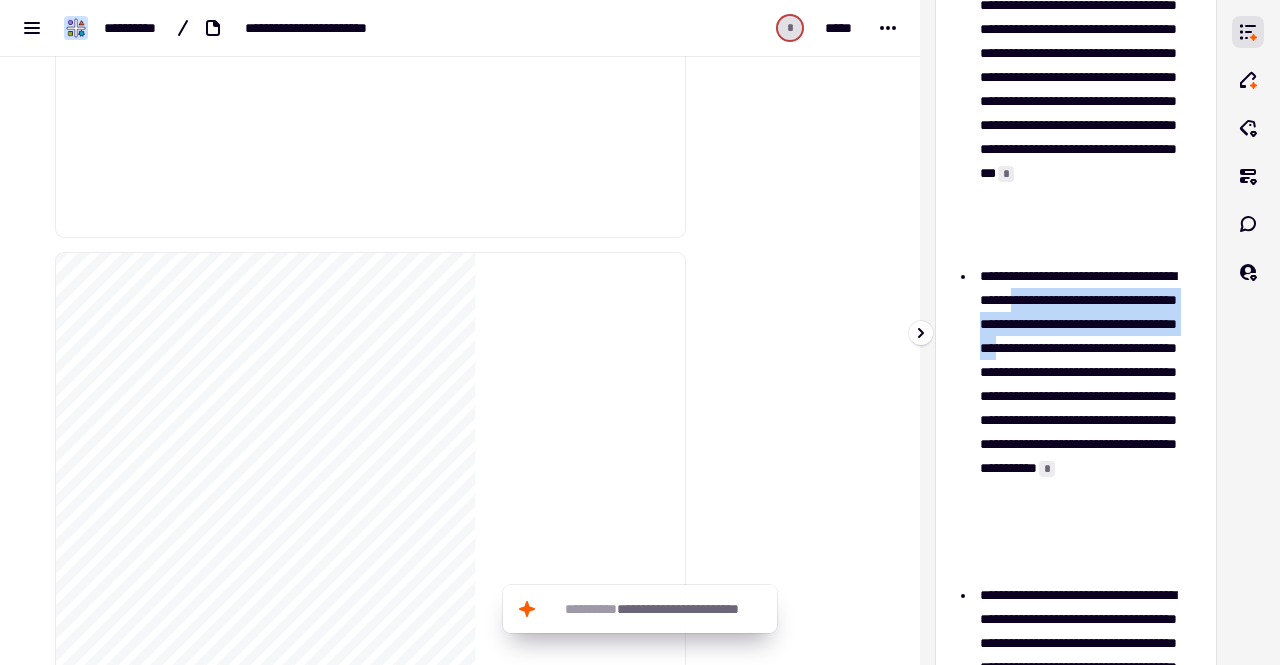 scroll, scrollTop: 1600, scrollLeft: 0, axis: vertical 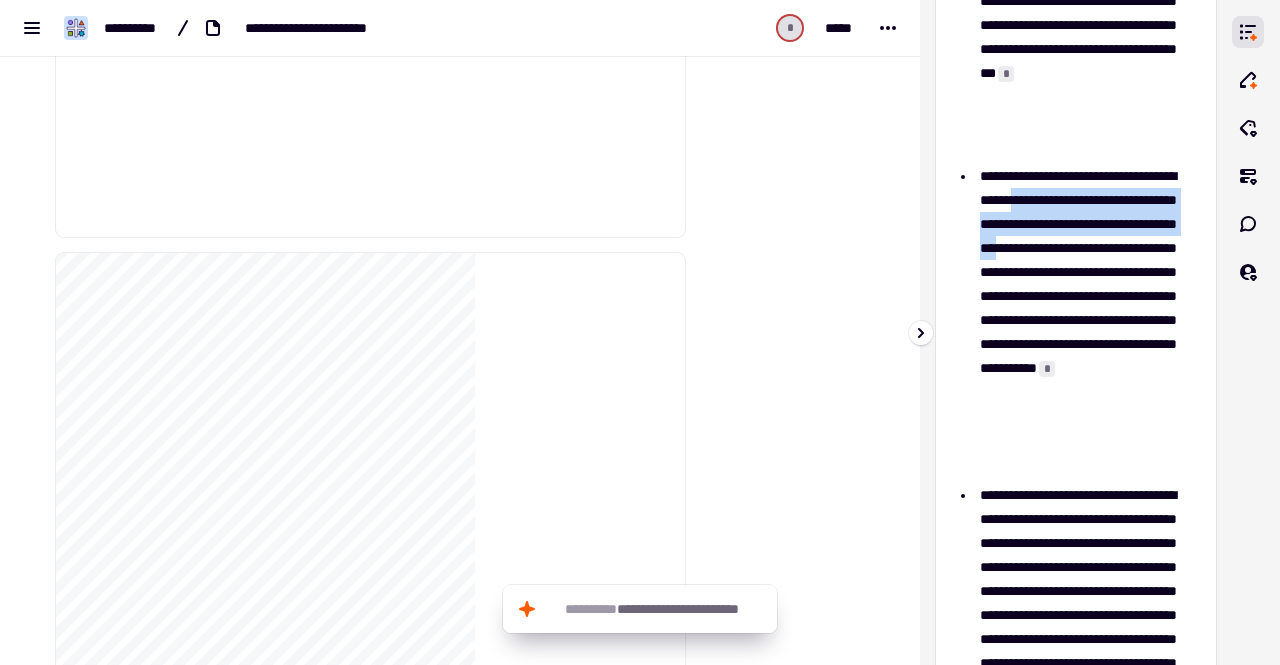 click on "**********" at bounding box center [1082, 320] 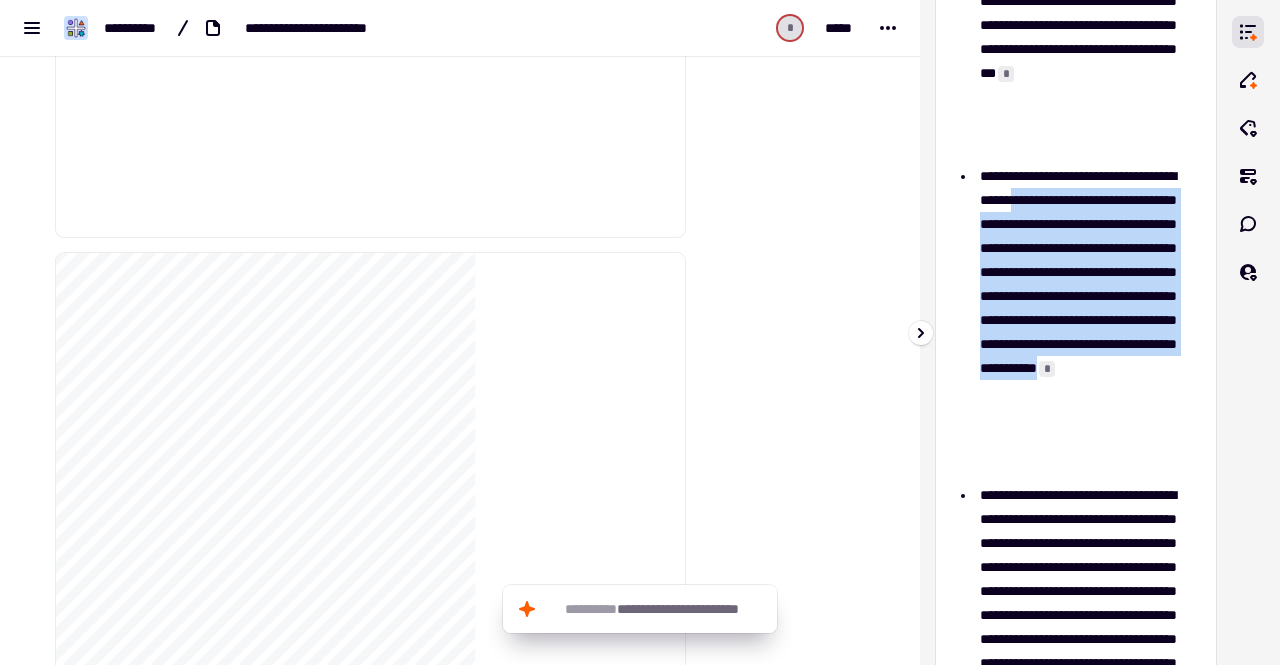 drag, startPoint x: 979, startPoint y: 223, endPoint x: 1062, endPoint y: 460, distance: 251.11353 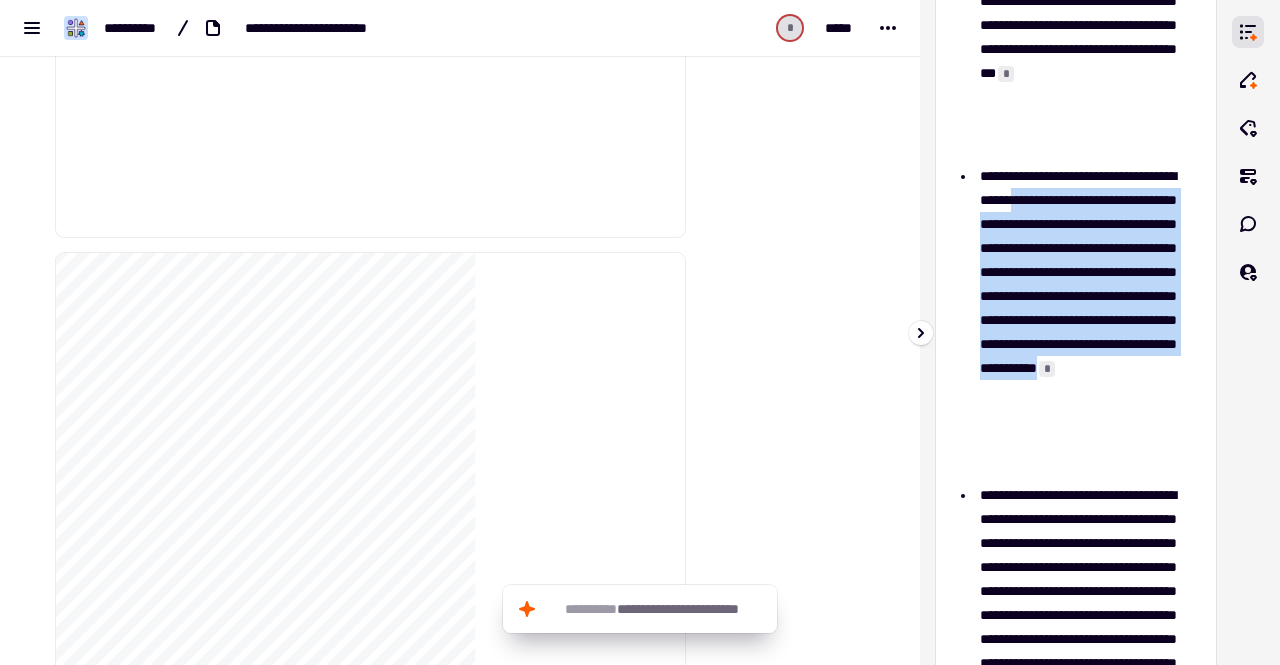 click on "**********" at bounding box center (1087, 320) 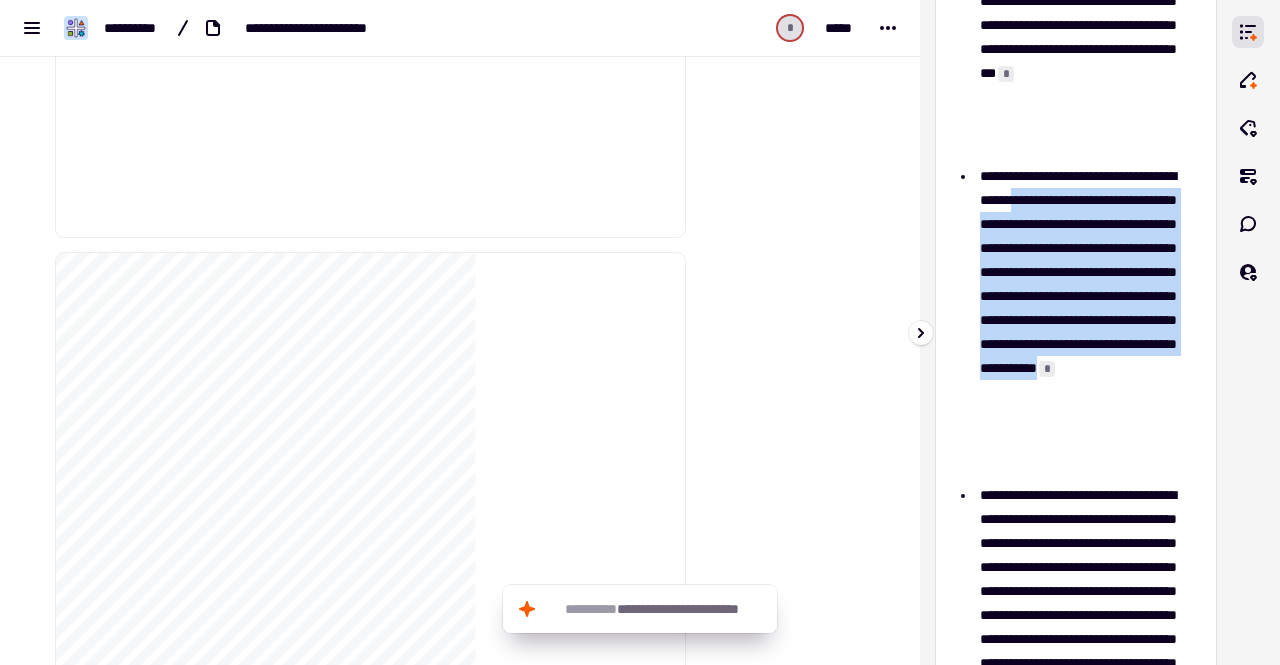 copy on "**********" 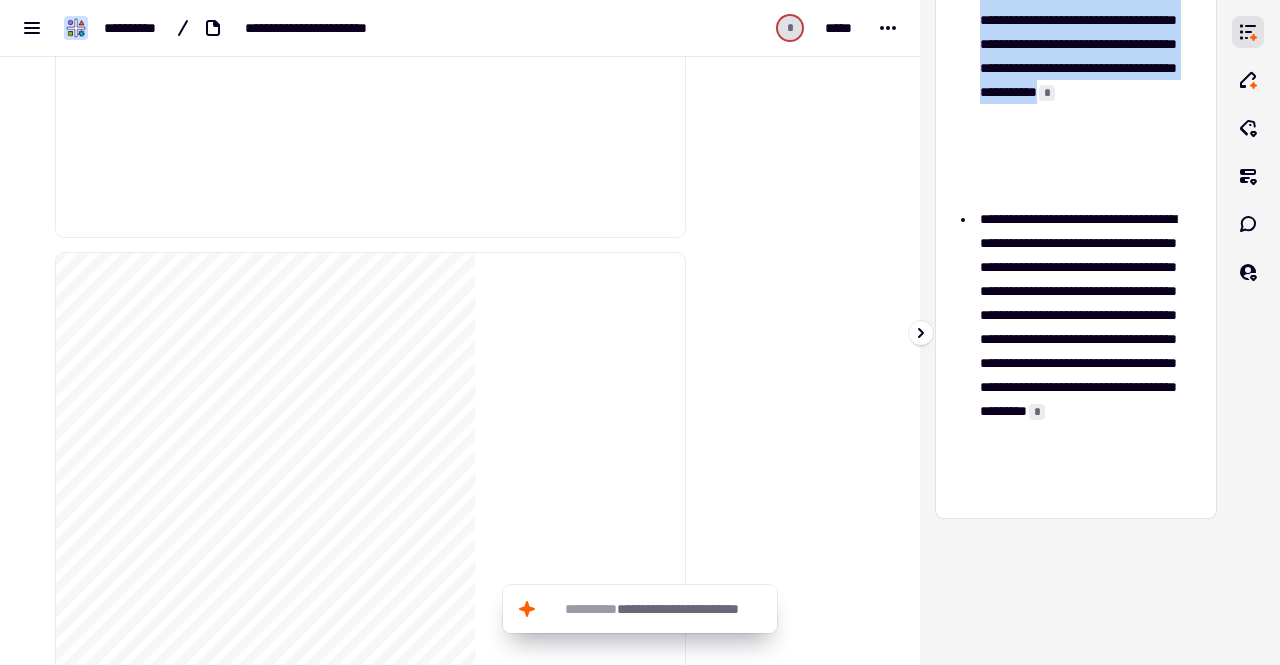 scroll, scrollTop: 1936, scrollLeft: 0, axis: vertical 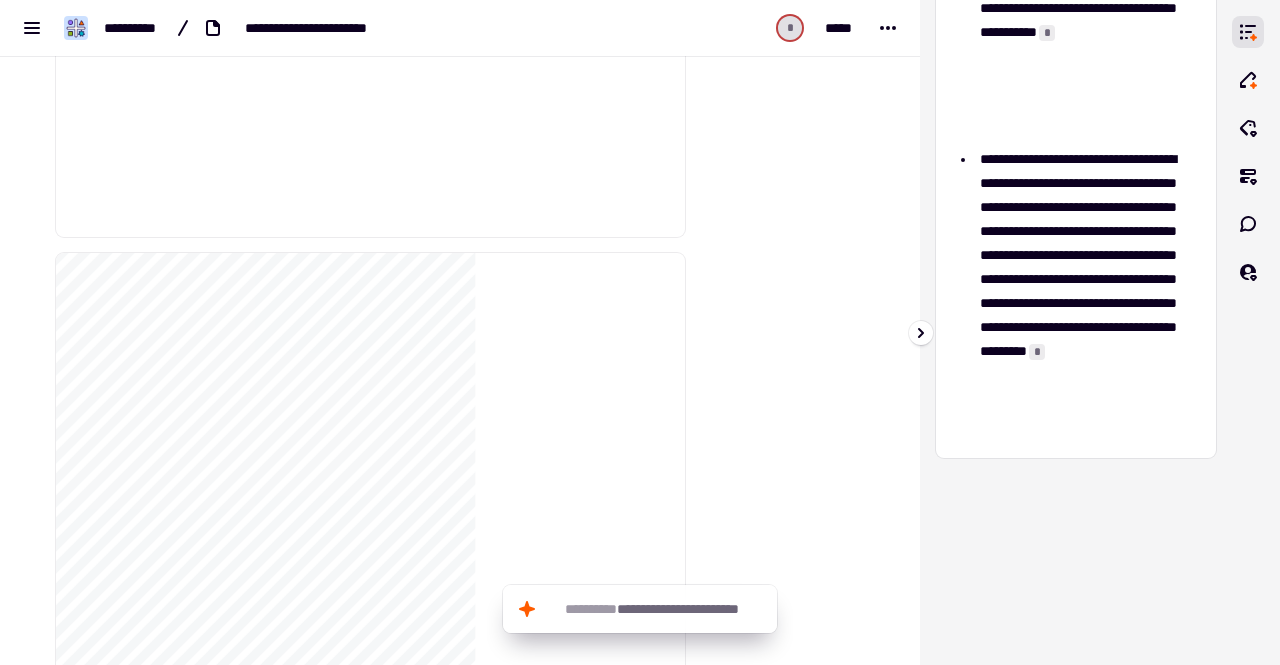 click on "*" at bounding box center (1037, 352) 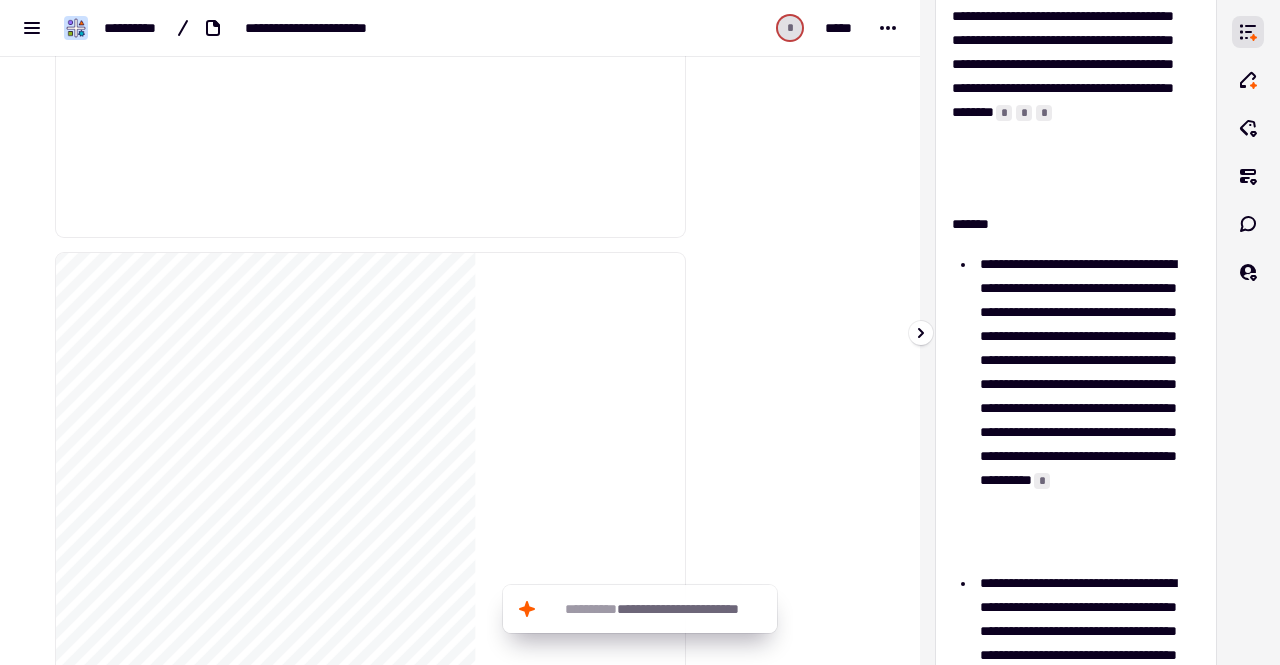 scroll, scrollTop: 0, scrollLeft: 0, axis: both 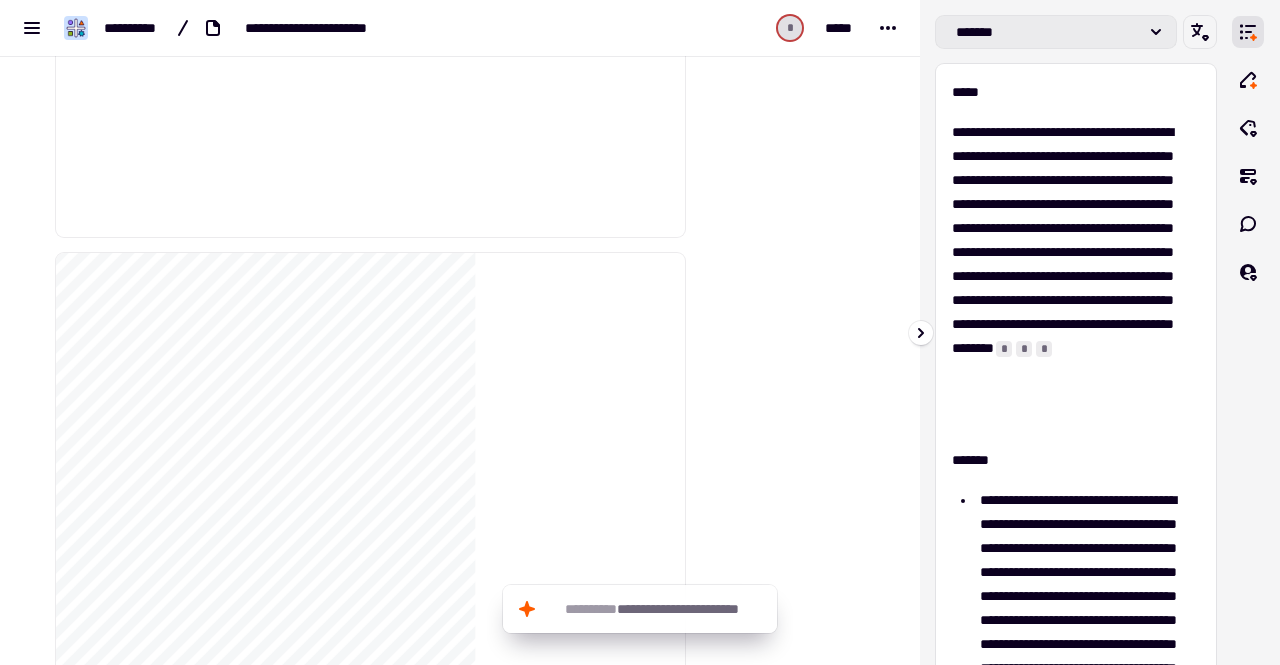 click 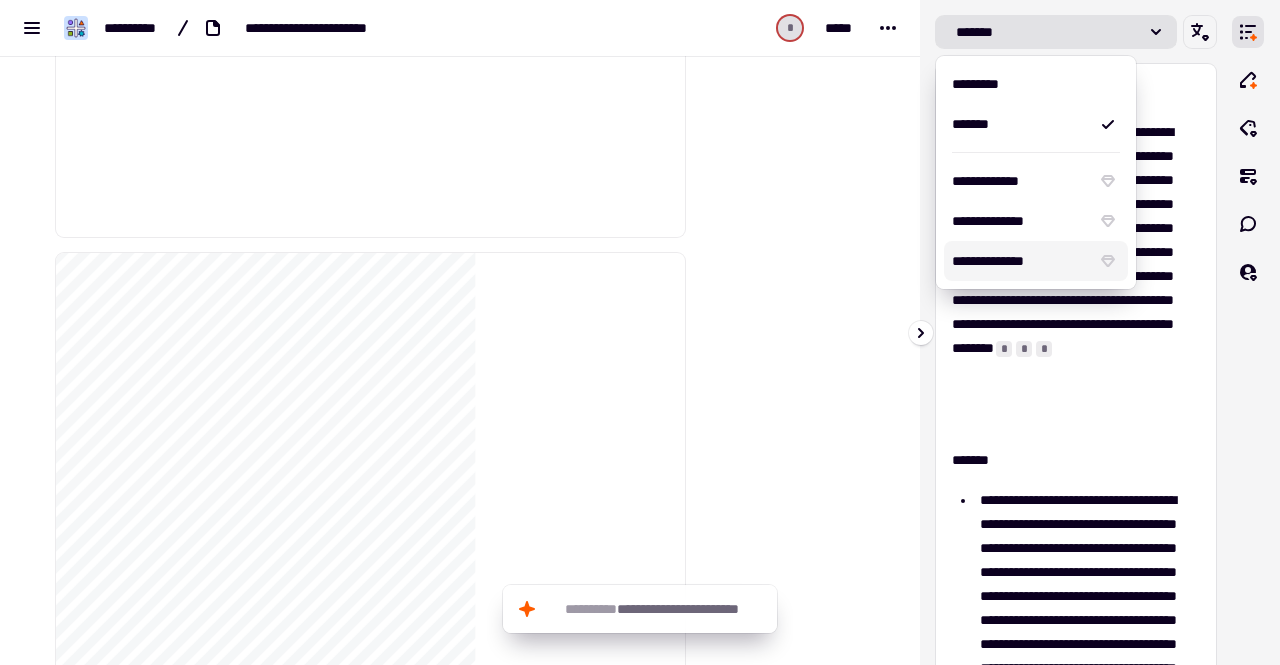 click on "**********" at bounding box center (1020, 261) 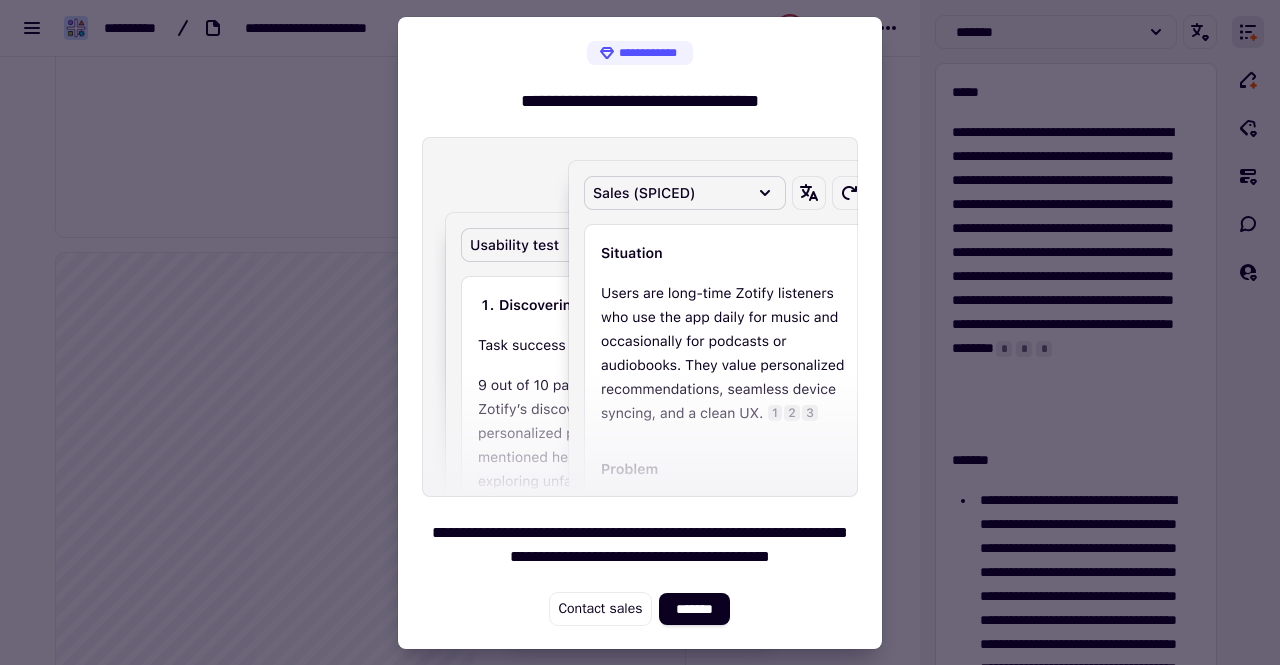 click at bounding box center (640, 332) 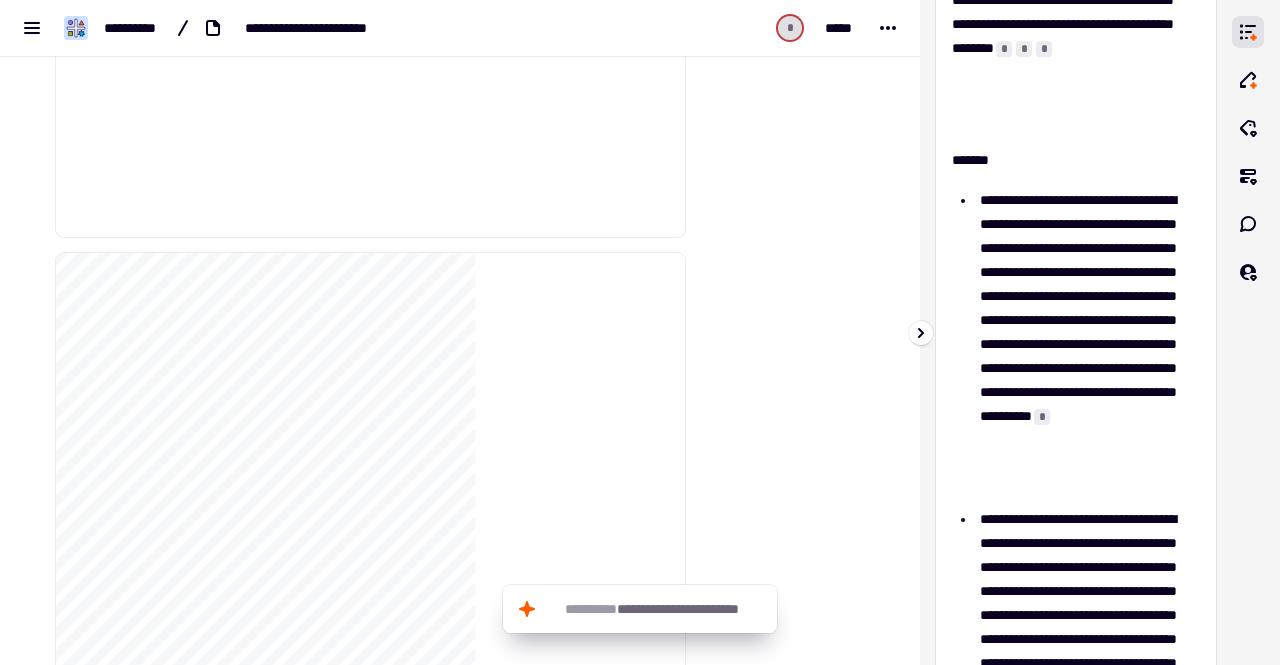 scroll, scrollTop: 400, scrollLeft: 0, axis: vertical 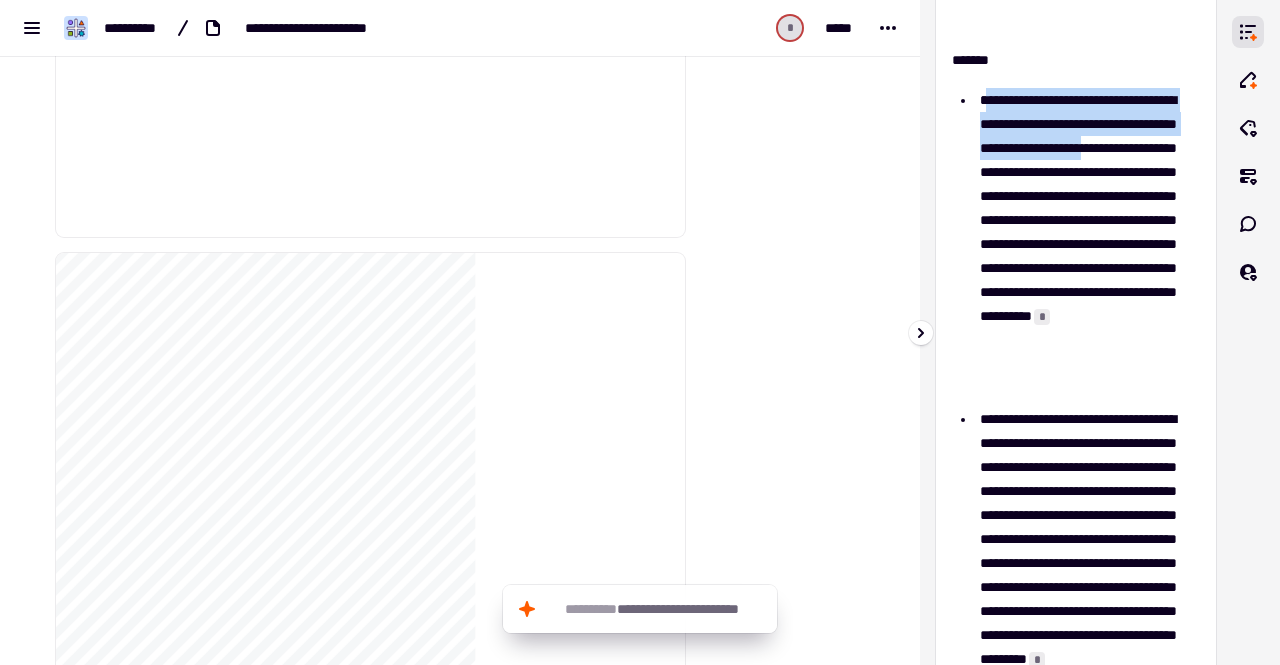 drag, startPoint x: 982, startPoint y: 99, endPoint x: 1014, endPoint y: 148, distance: 58.5235 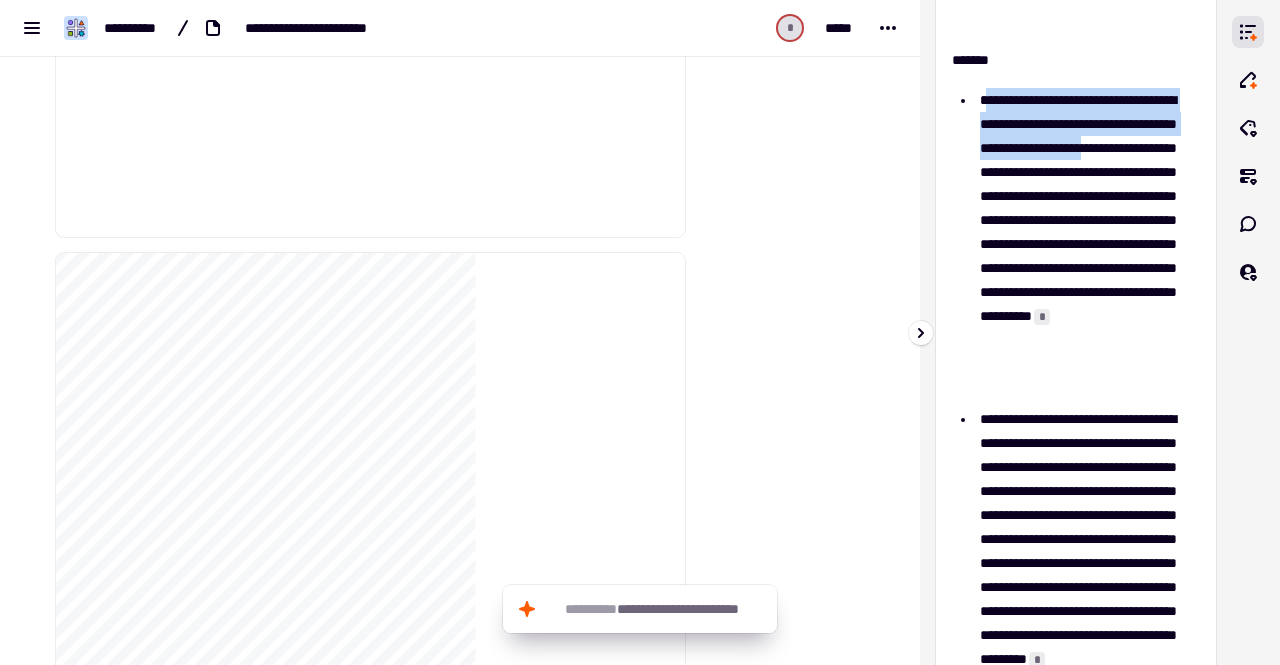 click on "**********" at bounding box center [1082, 244] 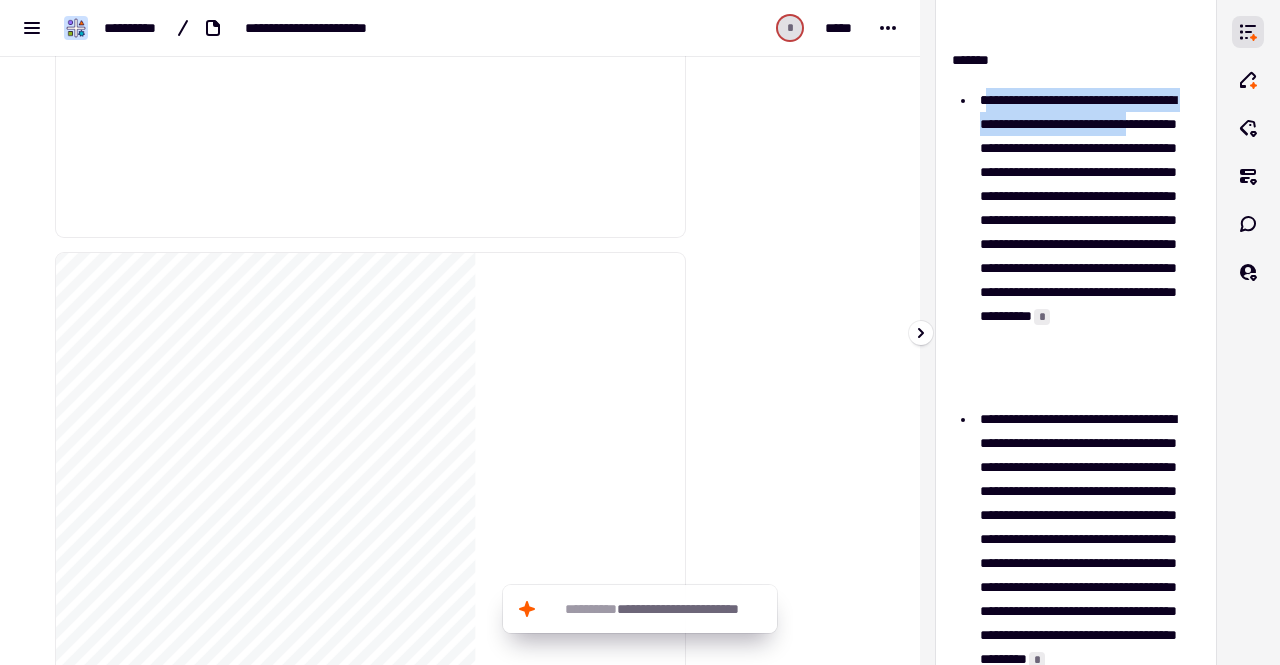 click on "**********" at bounding box center [1082, 244] 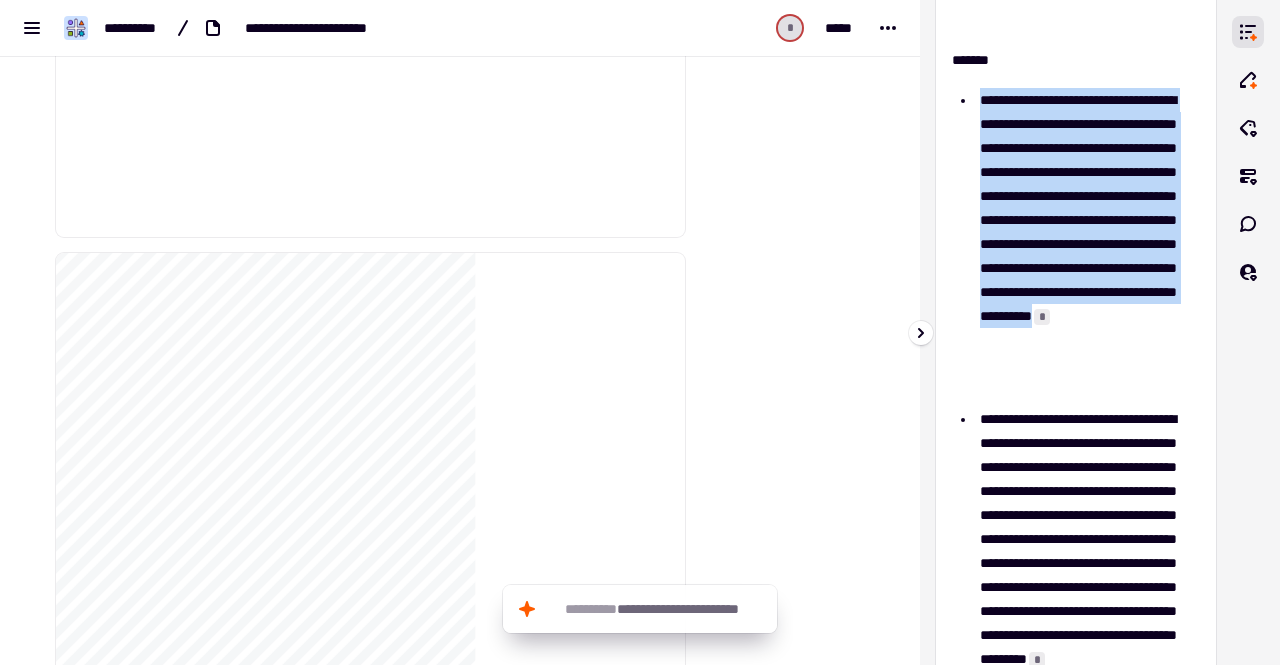 drag, startPoint x: 978, startPoint y: 95, endPoint x: 1146, endPoint y: 389, distance: 338.61484 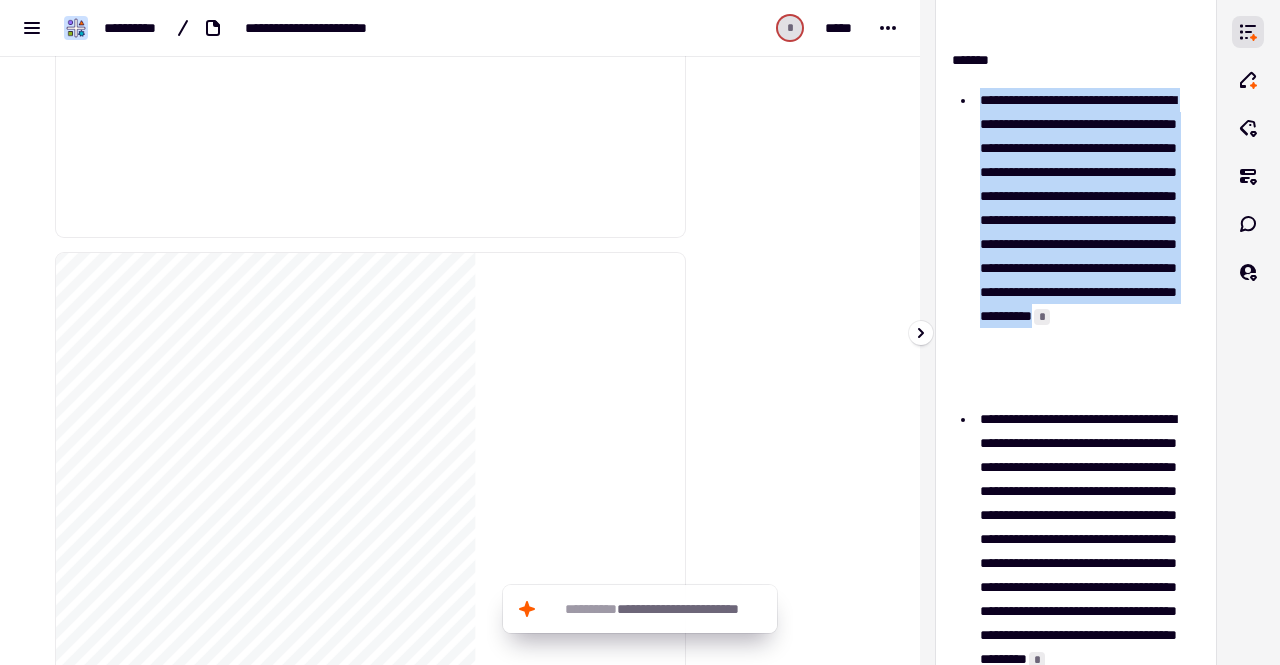 click on "**********" at bounding box center [1080, 244] 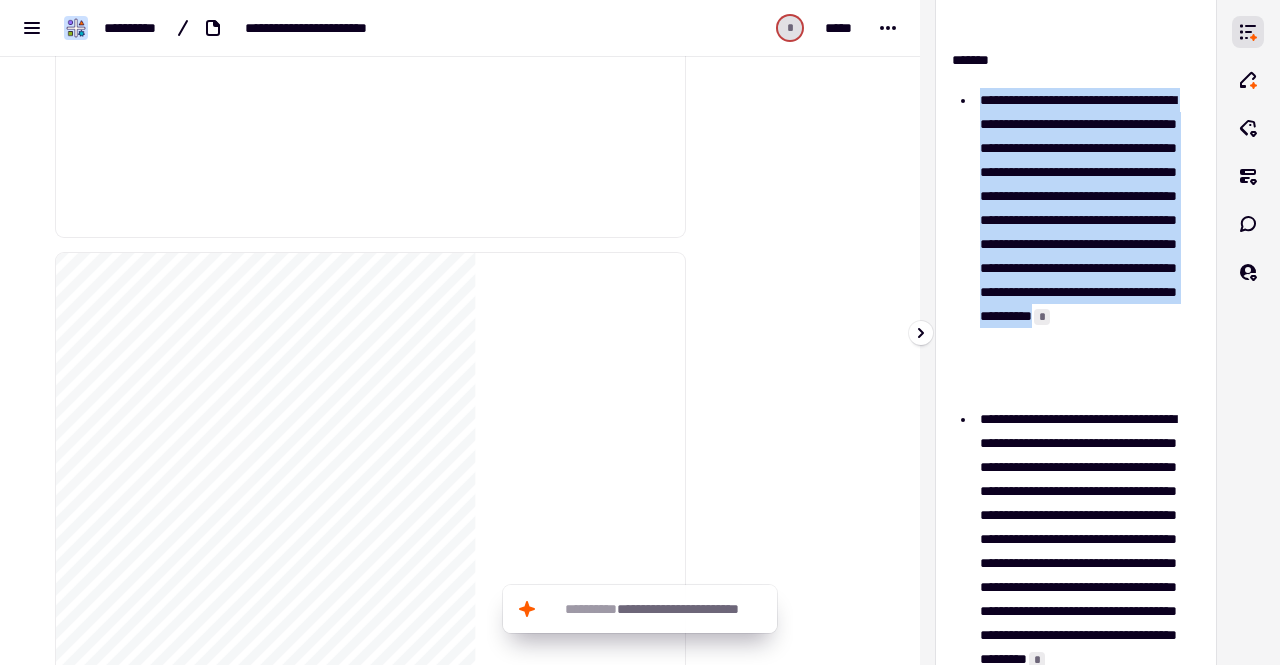 copy on "**********" 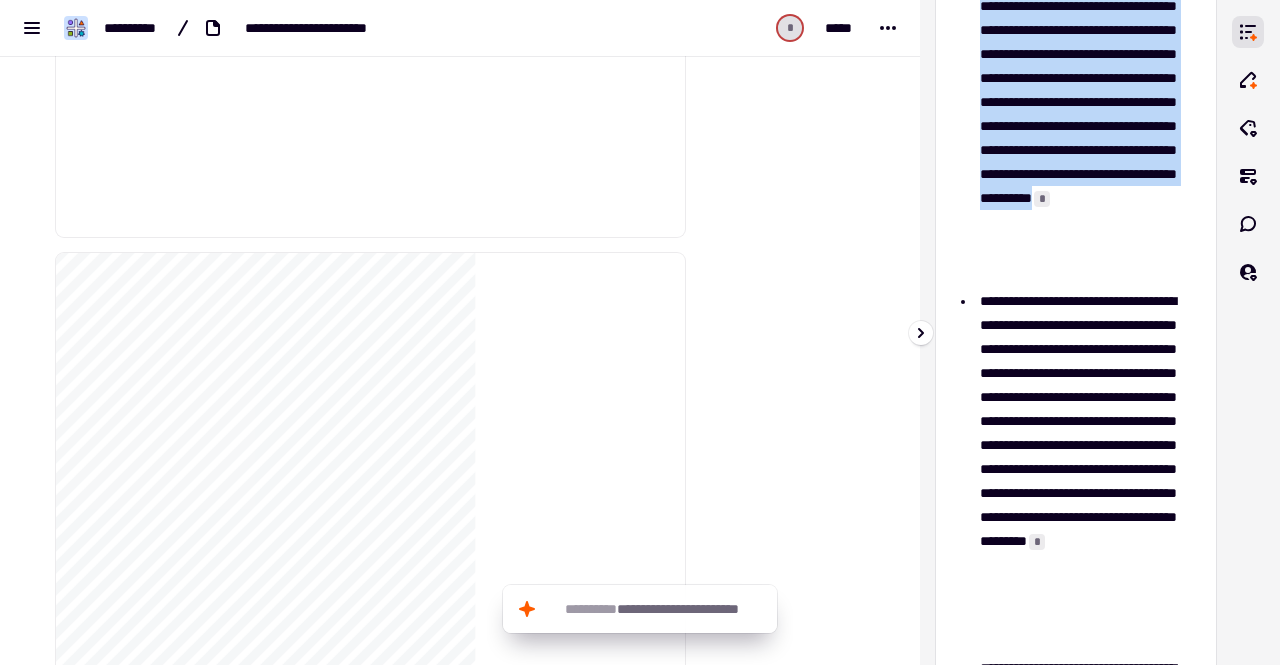 scroll, scrollTop: 600, scrollLeft: 0, axis: vertical 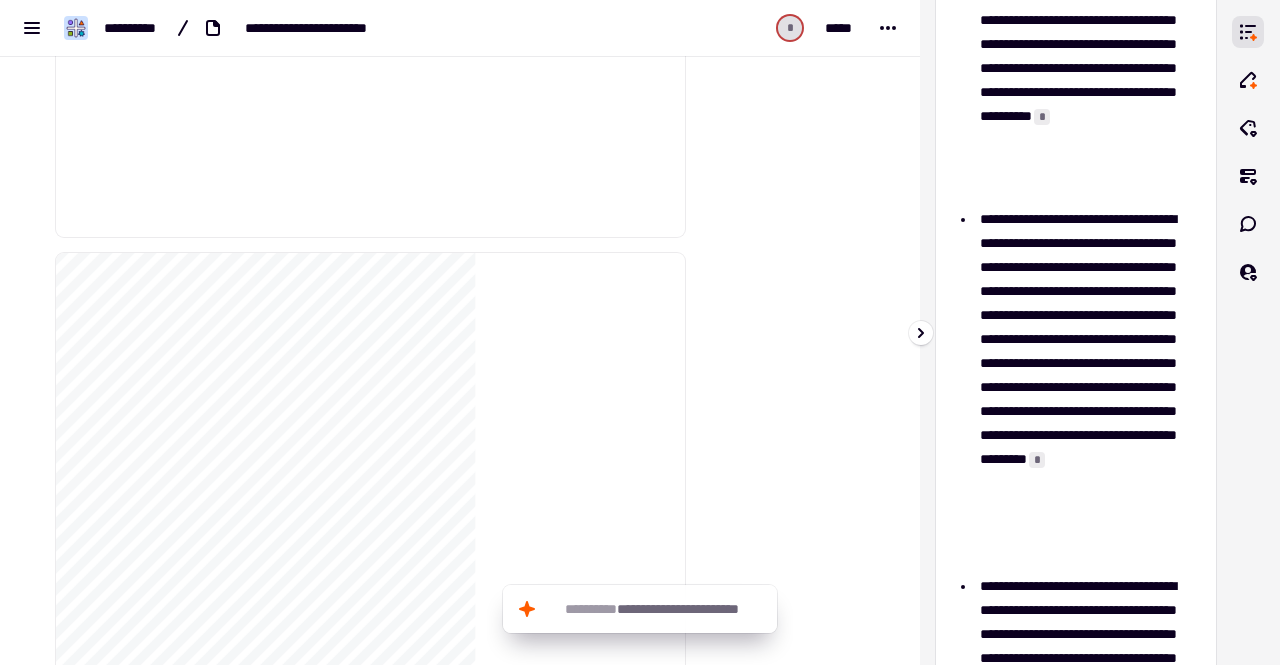click on "**********" at bounding box center (1087, 387) 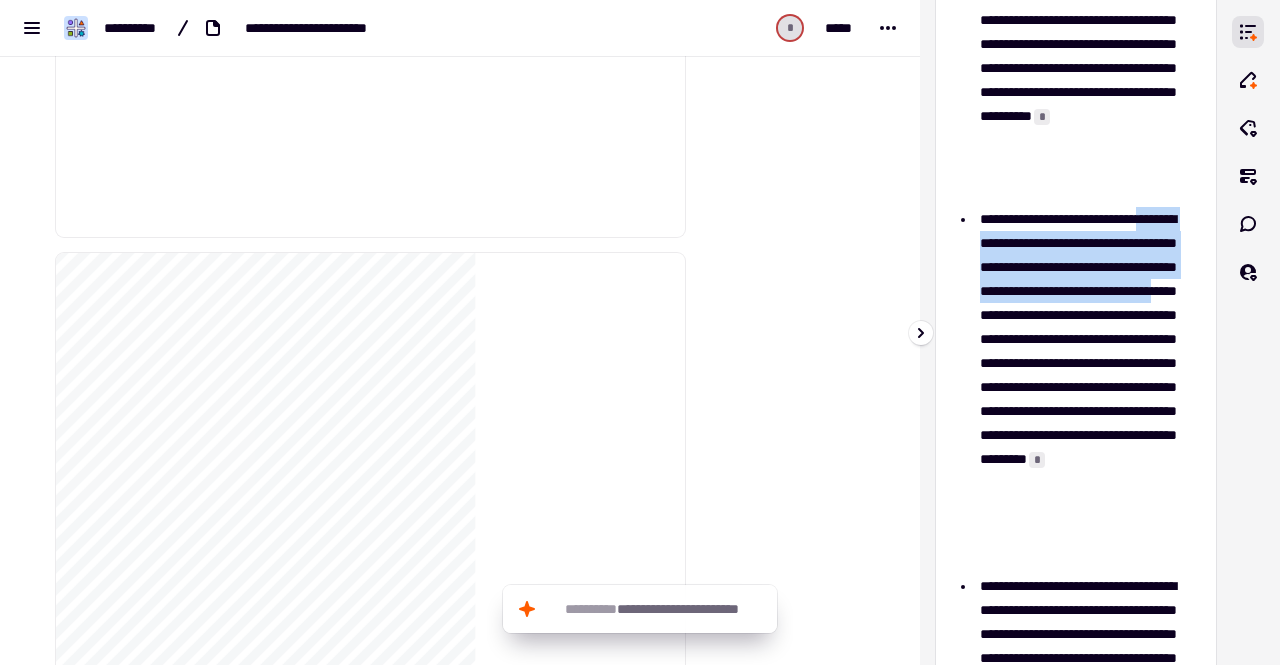 drag, startPoint x: 981, startPoint y: 241, endPoint x: 1084, endPoint y: 343, distance: 144.95862 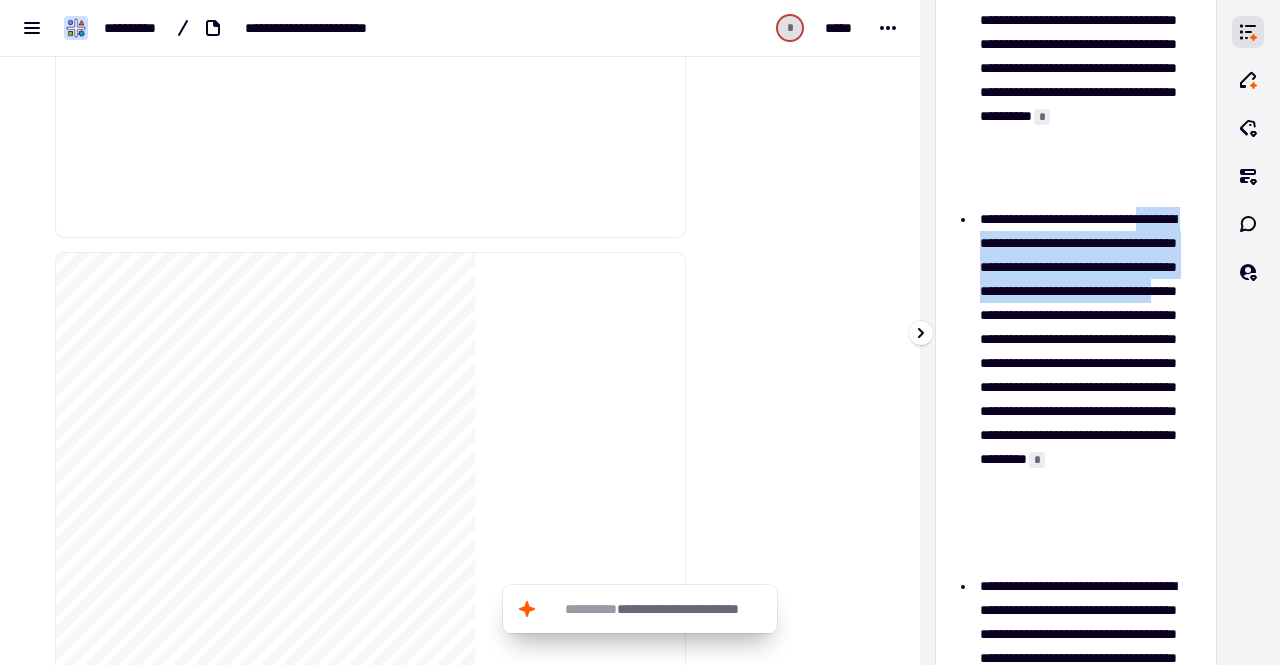 click on "**********" at bounding box center (1082, 387) 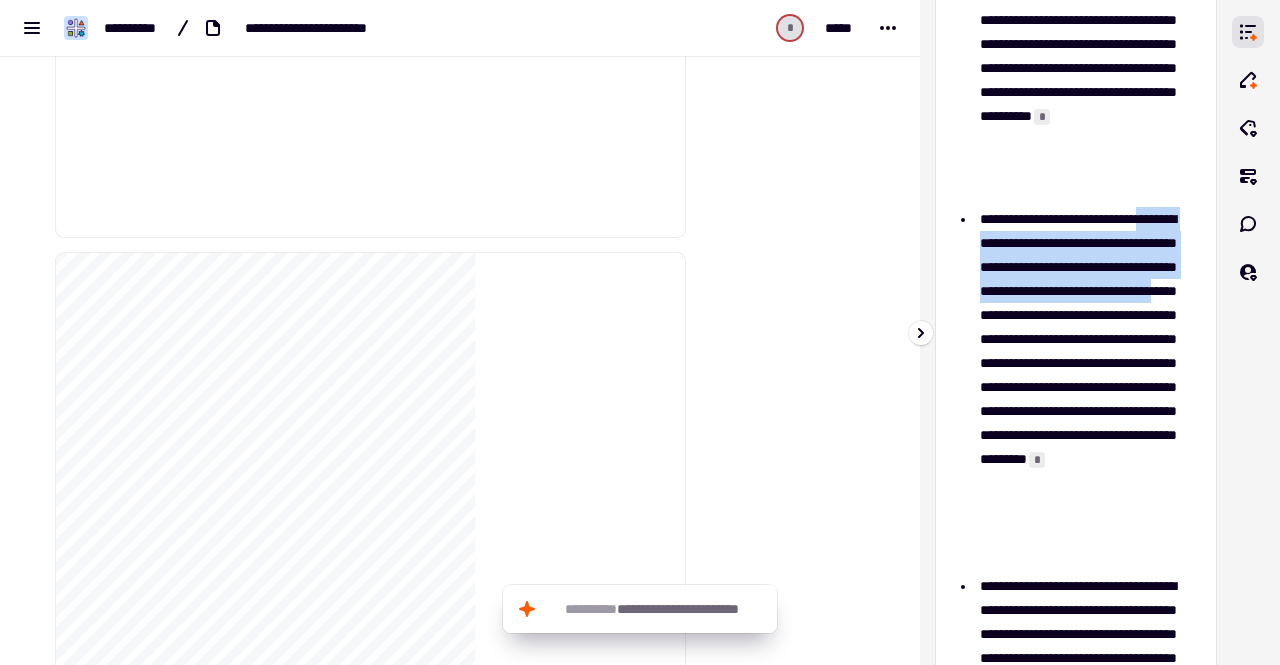 copy on "**********" 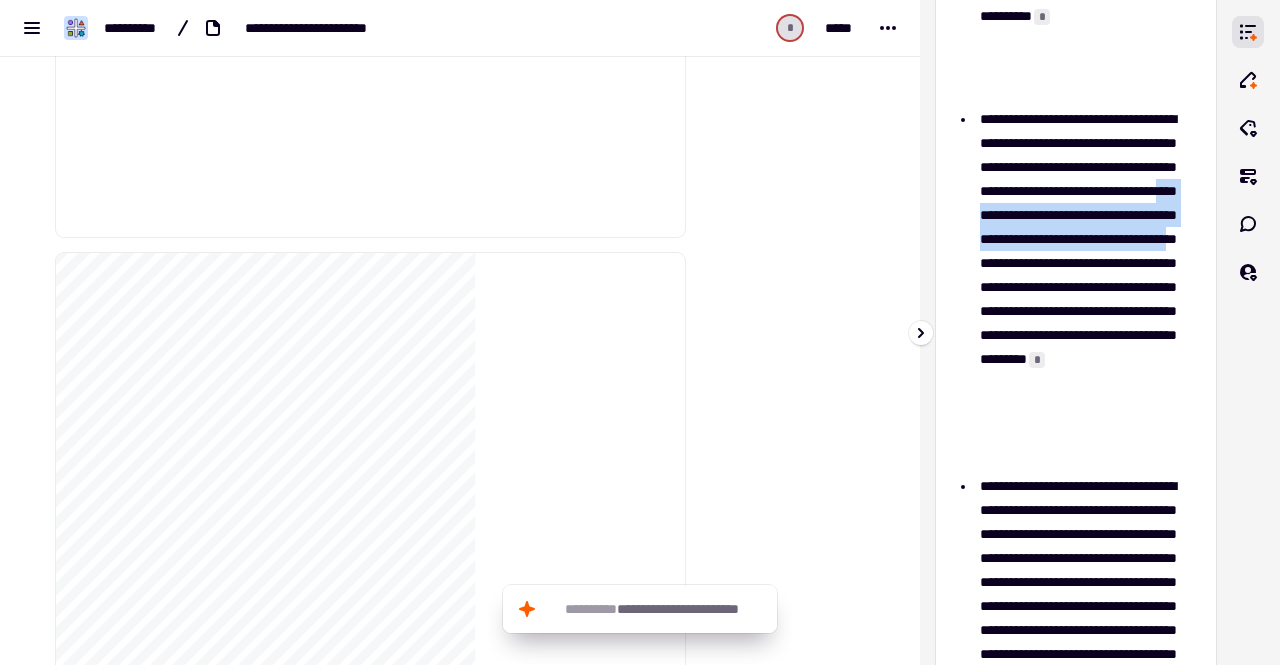 drag, startPoint x: 1090, startPoint y: 237, endPoint x: 1042, endPoint y: 306, distance: 84.05355 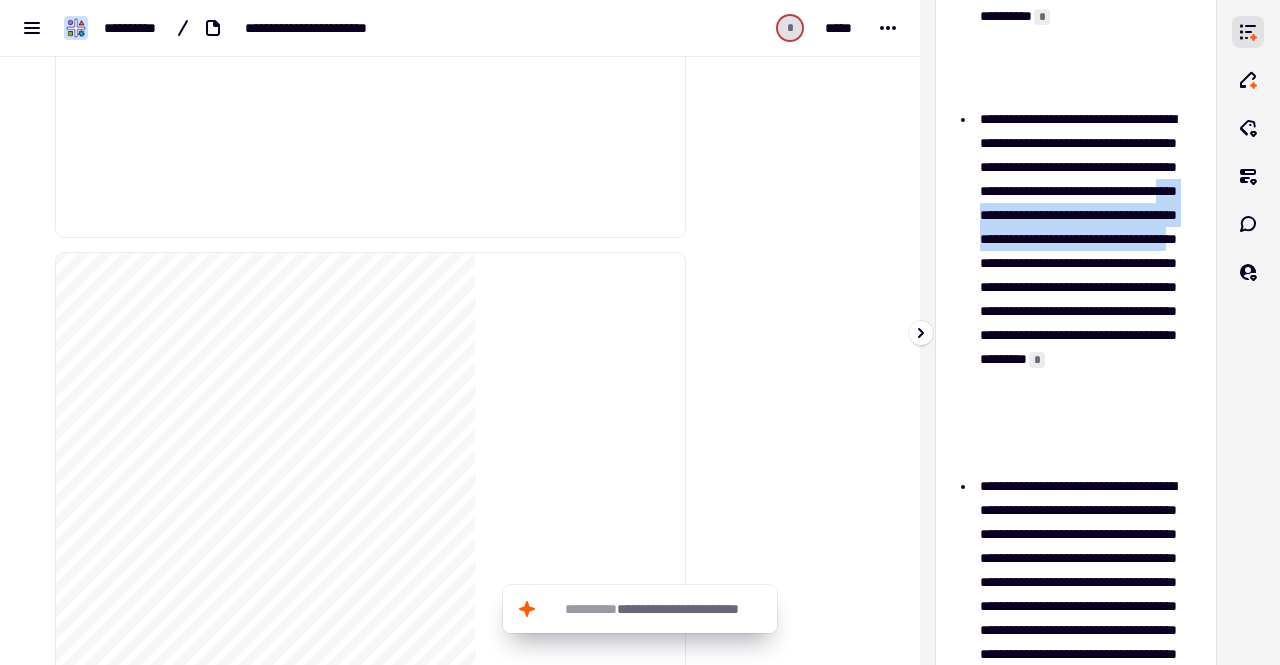 click on "**********" at bounding box center (1082, 287) 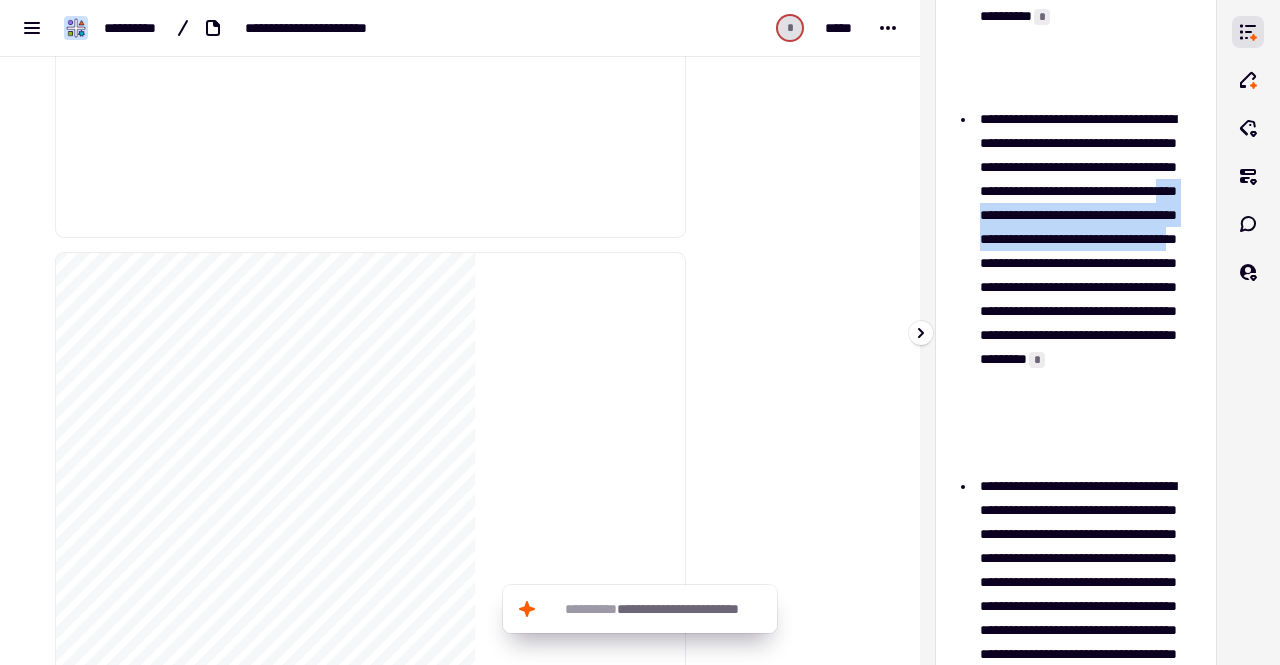 copy on "**********" 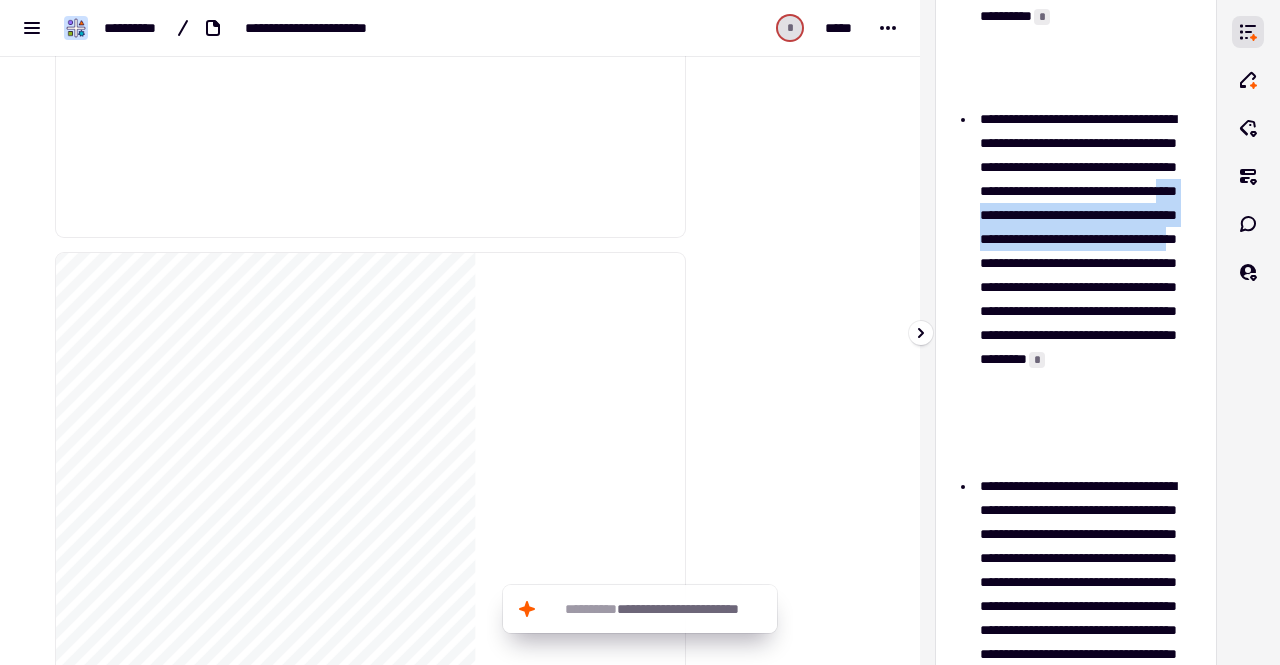 click on "**********" at bounding box center [1082, 287] 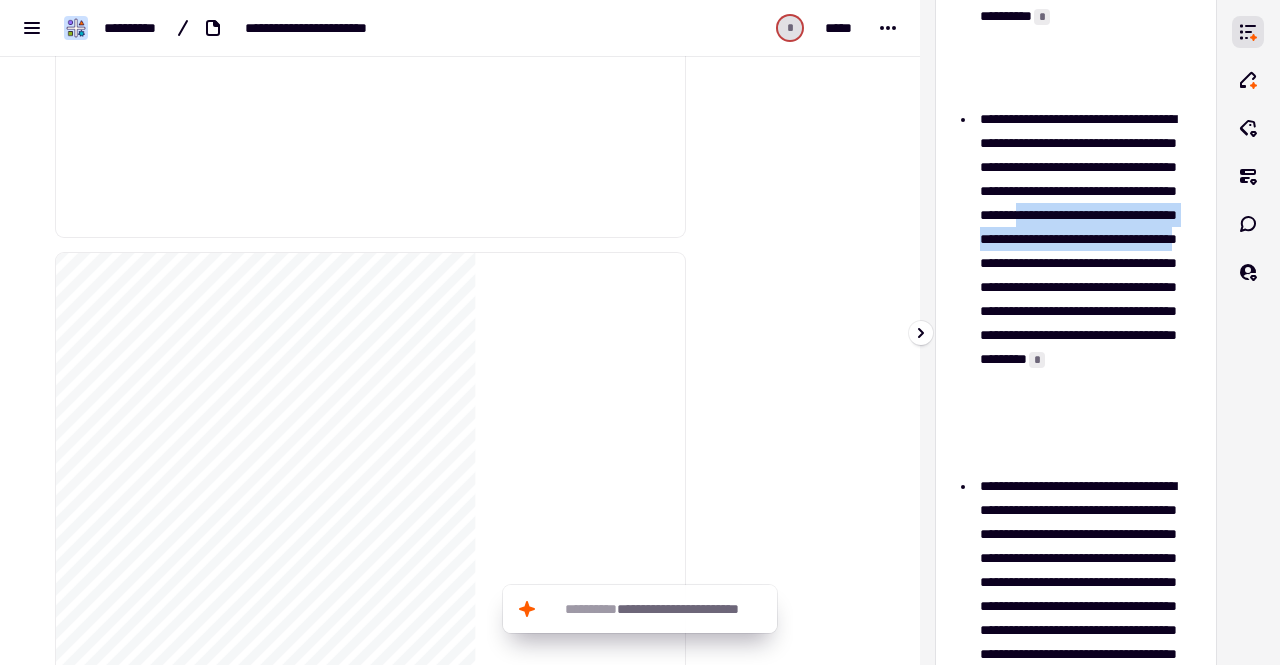 drag, startPoint x: 980, startPoint y: 263, endPoint x: 1025, endPoint y: 295, distance: 55.21775 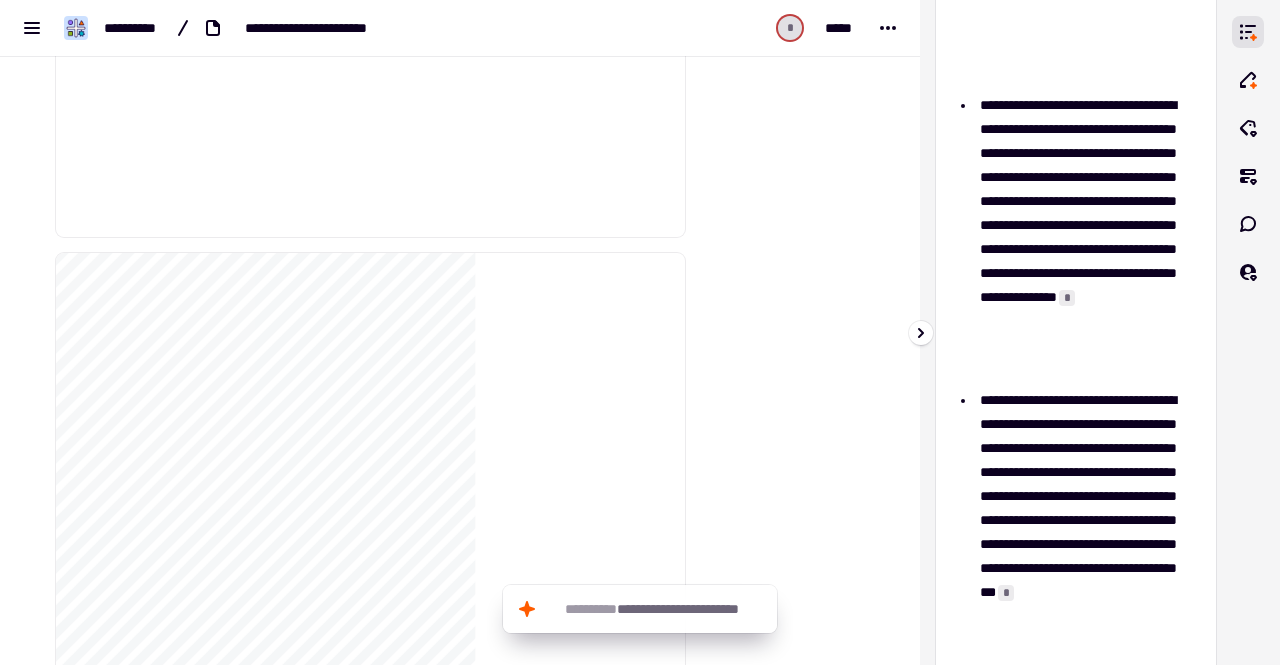 scroll, scrollTop: 1100, scrollLeft: 0, axis: vertical 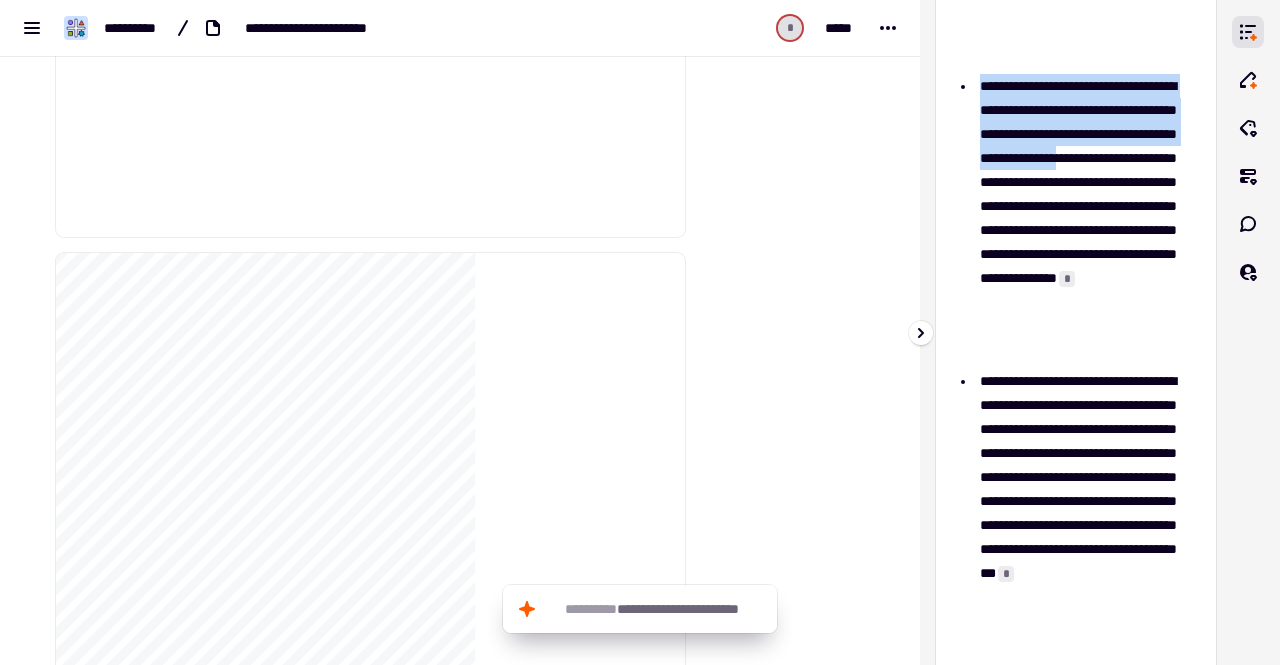 drag, startPoint x: 981, startPoint y: 83, endPoint x: 1126, endPoint y: 180, distance: 174.45343 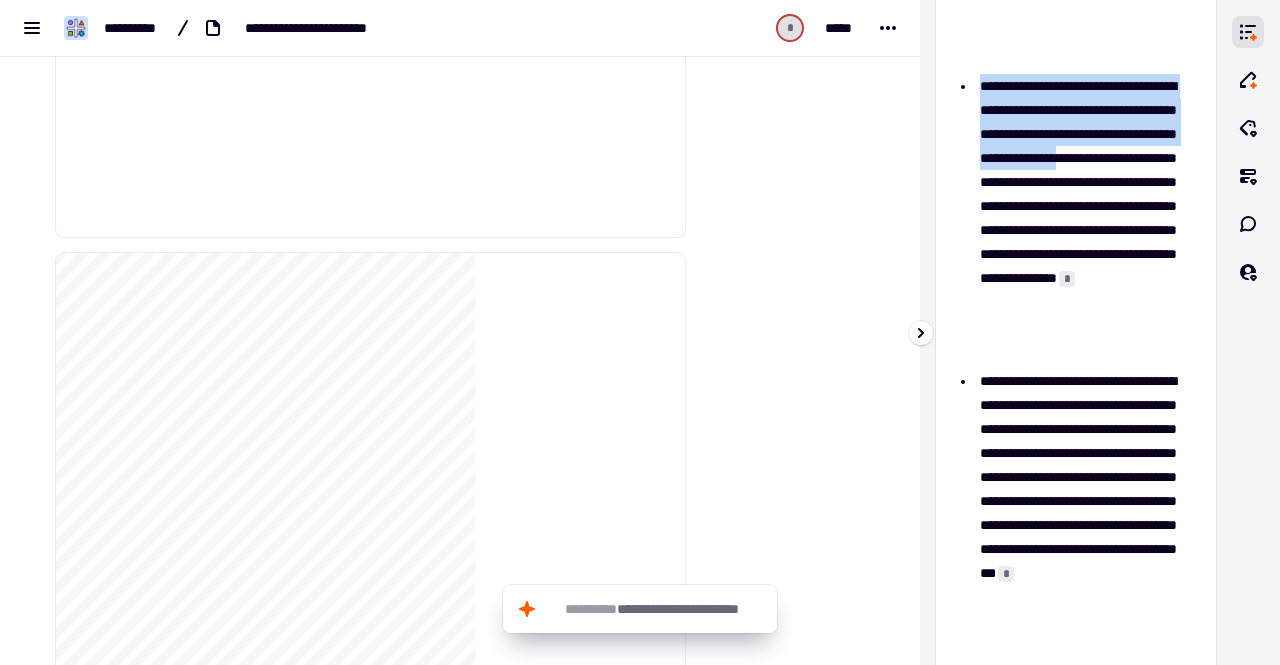 click on "**********" at bounding box center (1082, 218) 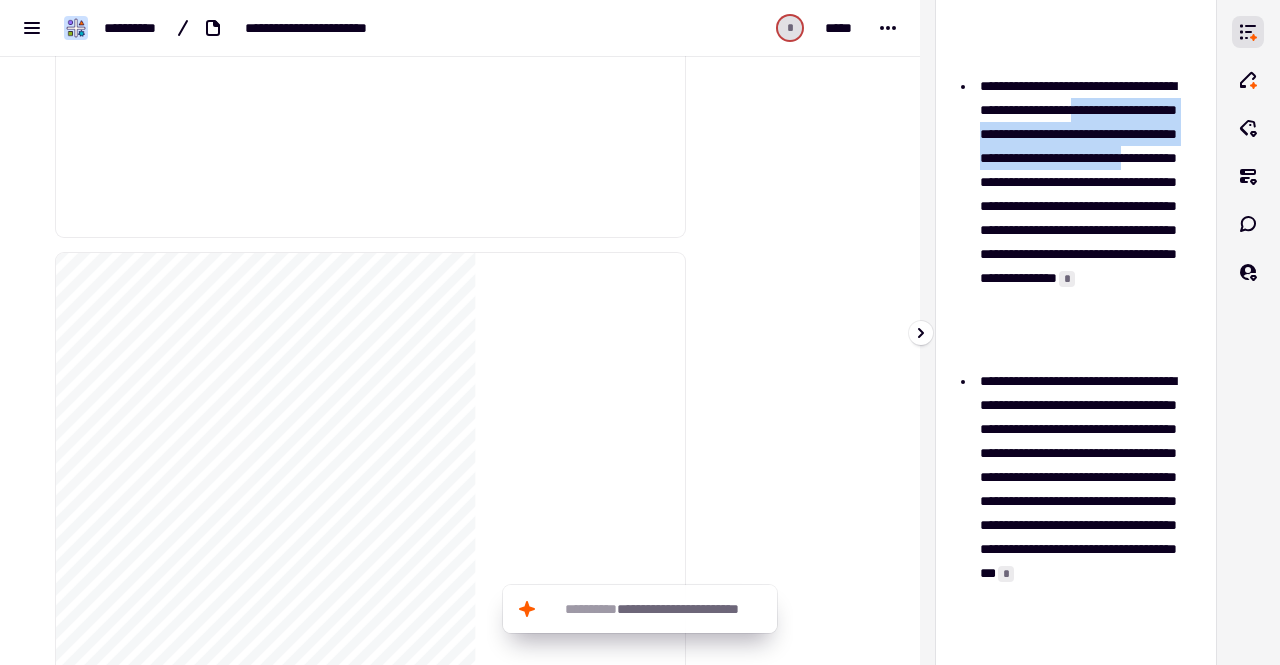 drag, startPoint x: 978, startPoint y: 130, endPoint x: 1072, endPoint y: 211, distance: 124.08465 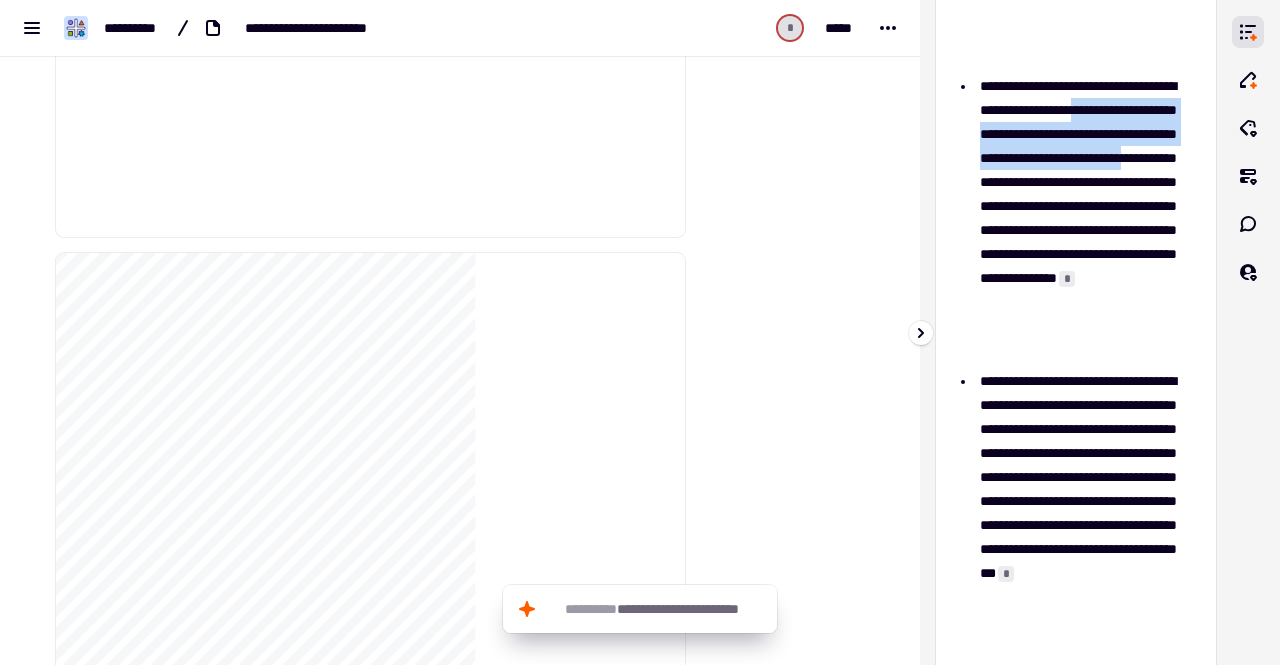 click on "**********" at bounding box center (1087, 218) 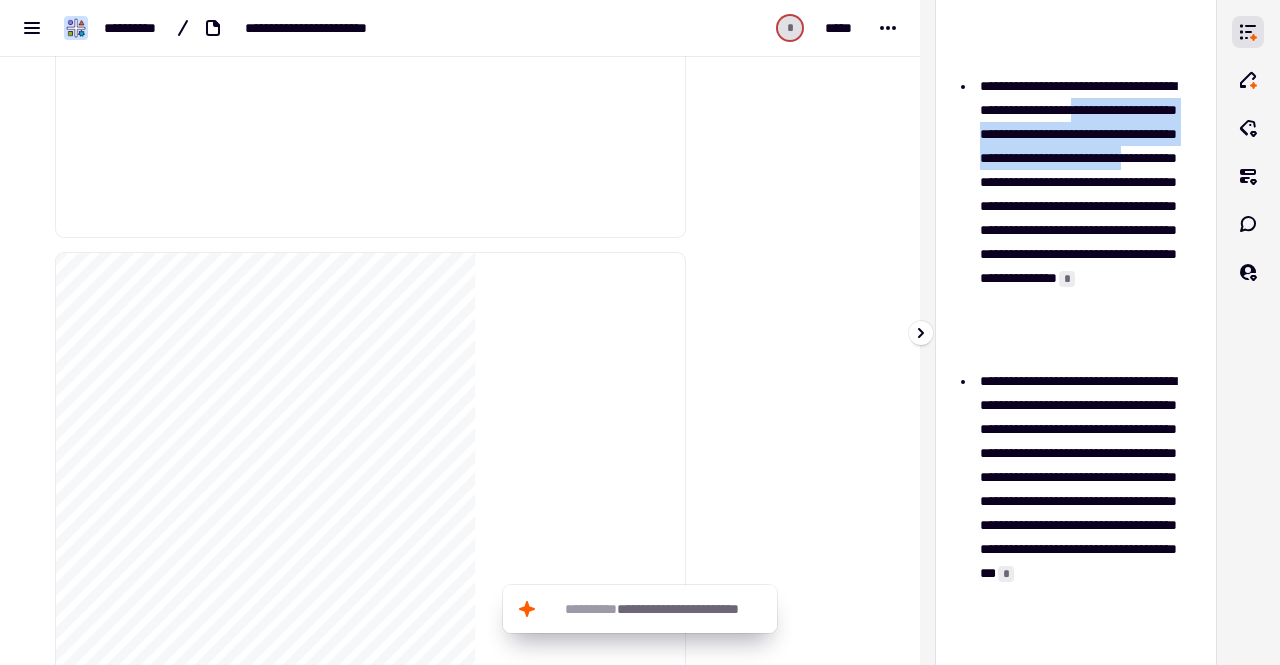 copy on "**********" 